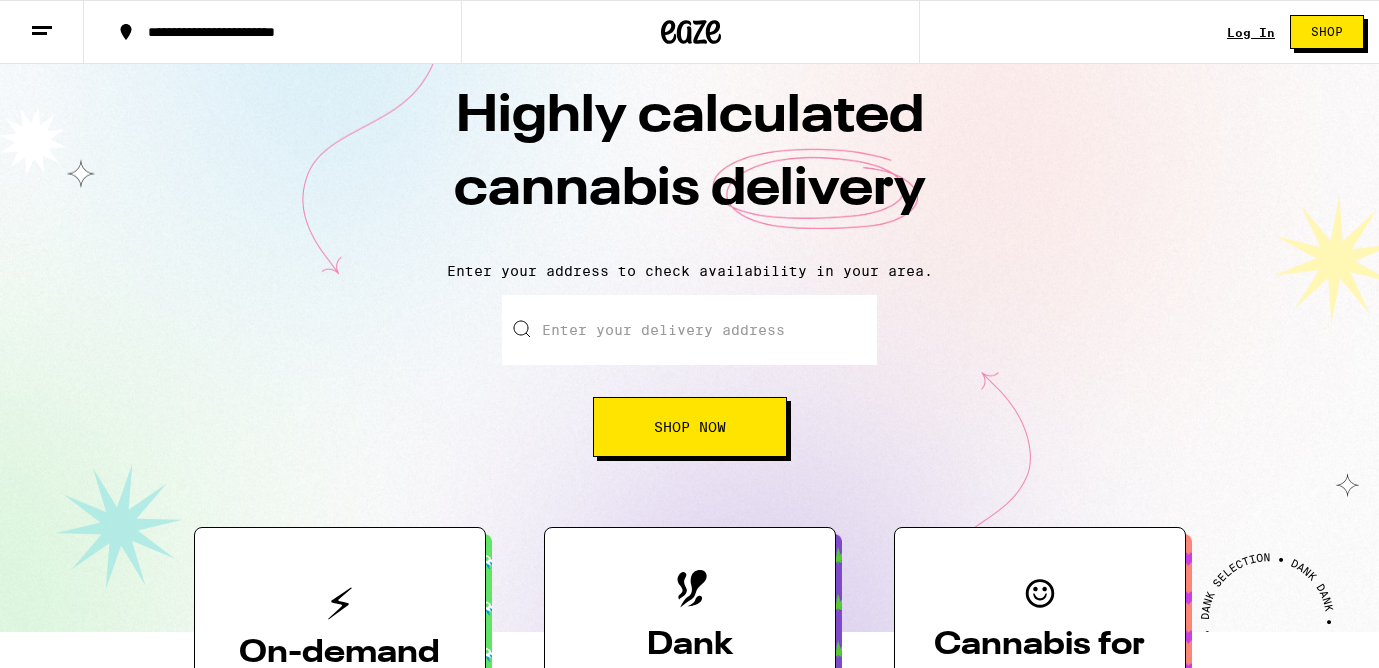 scroll, scrollTop: 0, scrollLeft: 0, axis: both 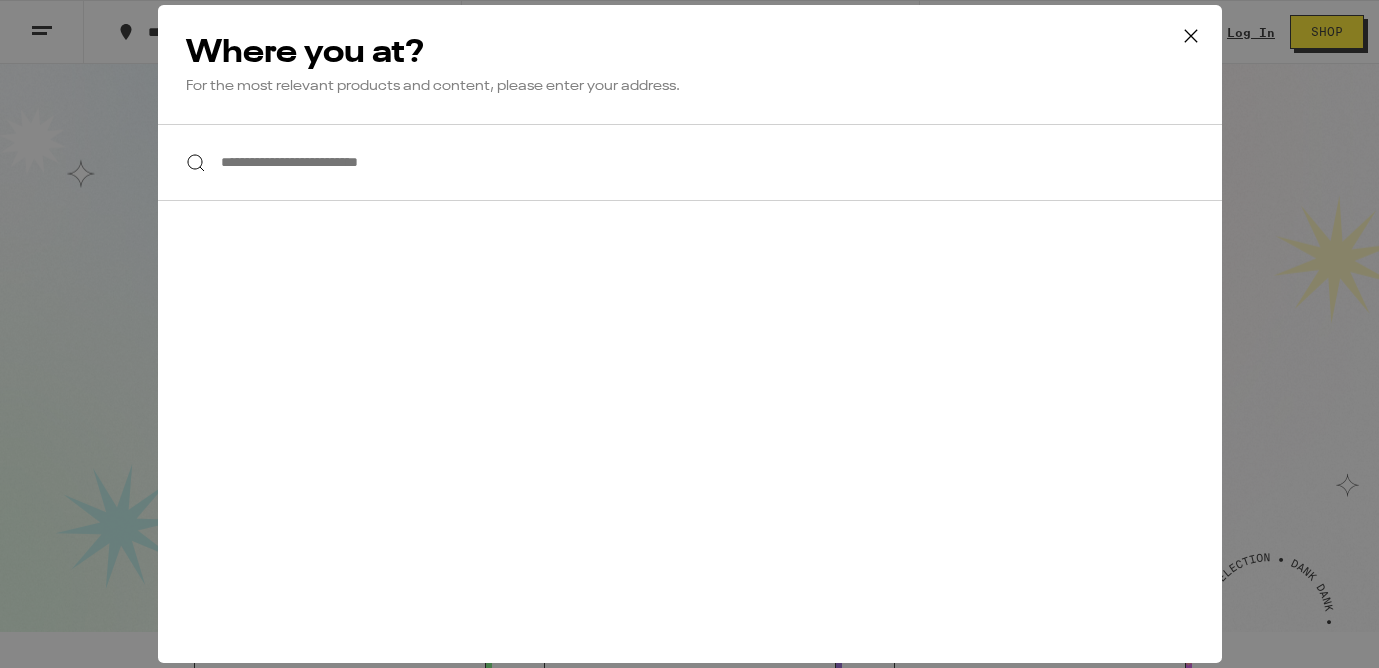 click on "**********" at bounding box center [690, 162] 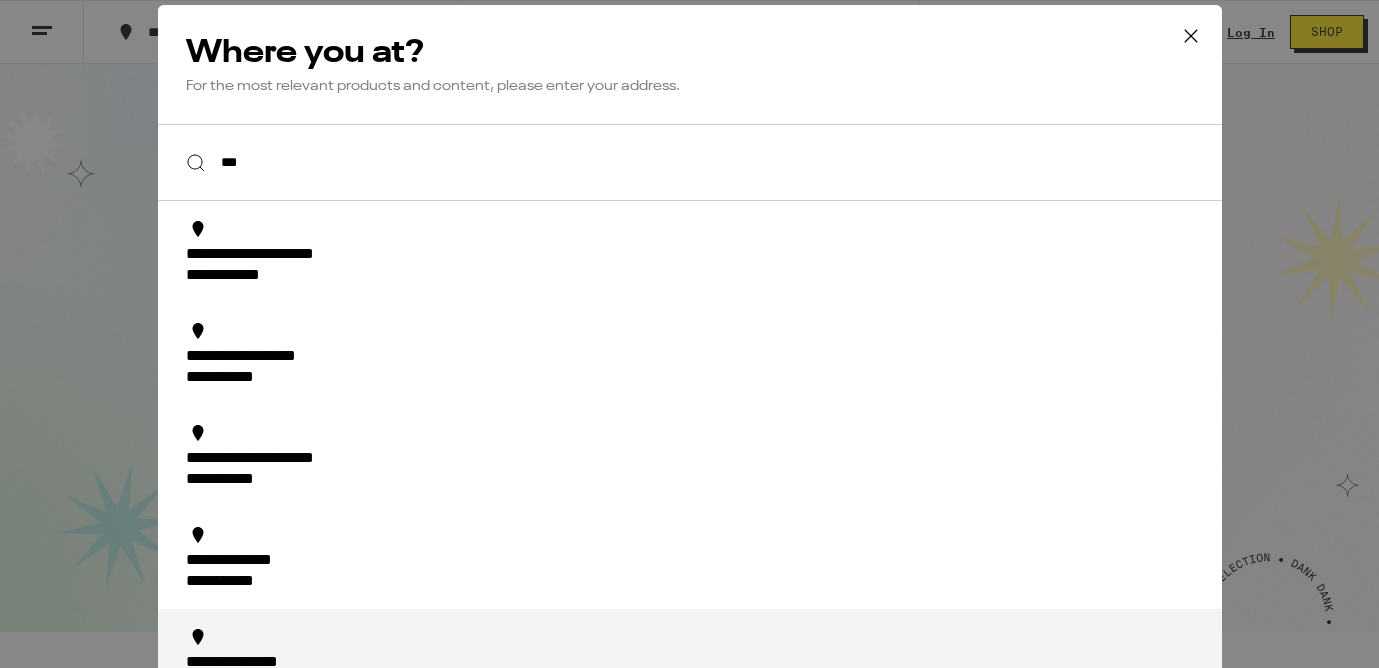 click on "**********" at bounding box center (696, 674) 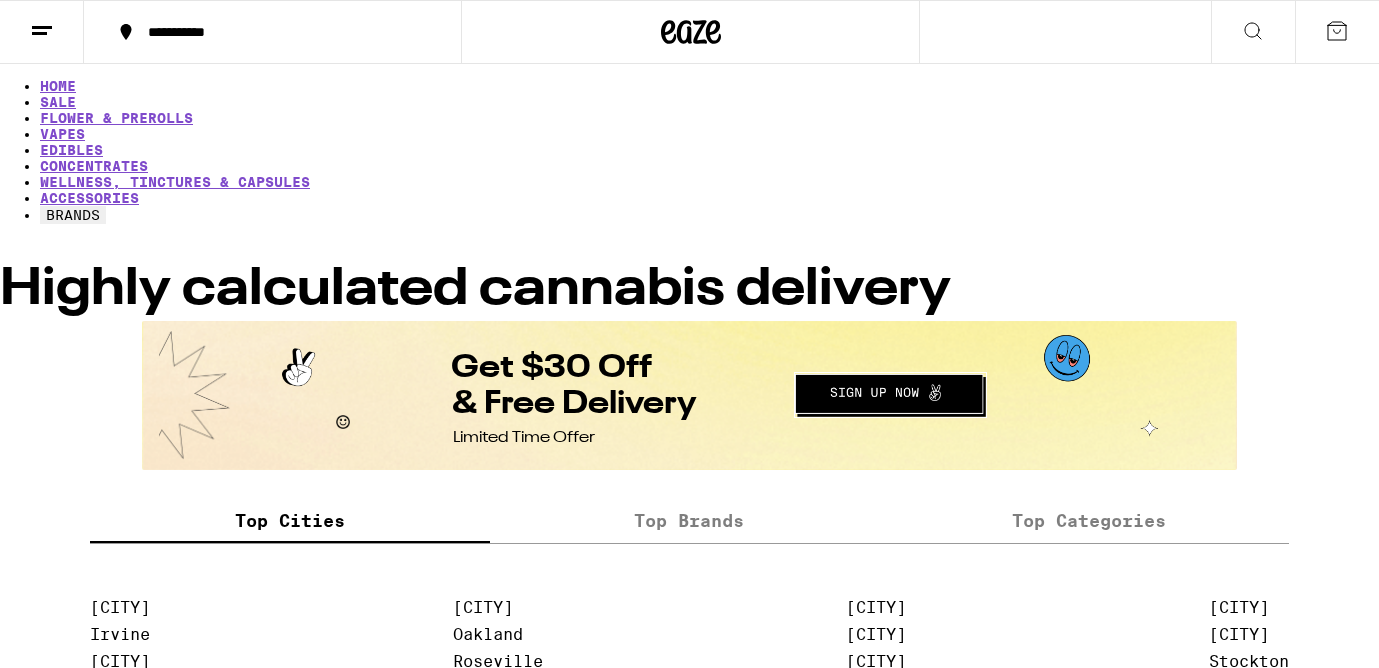 scroll, scrollTop: 37, scrollLeft: 0, axis: vertical 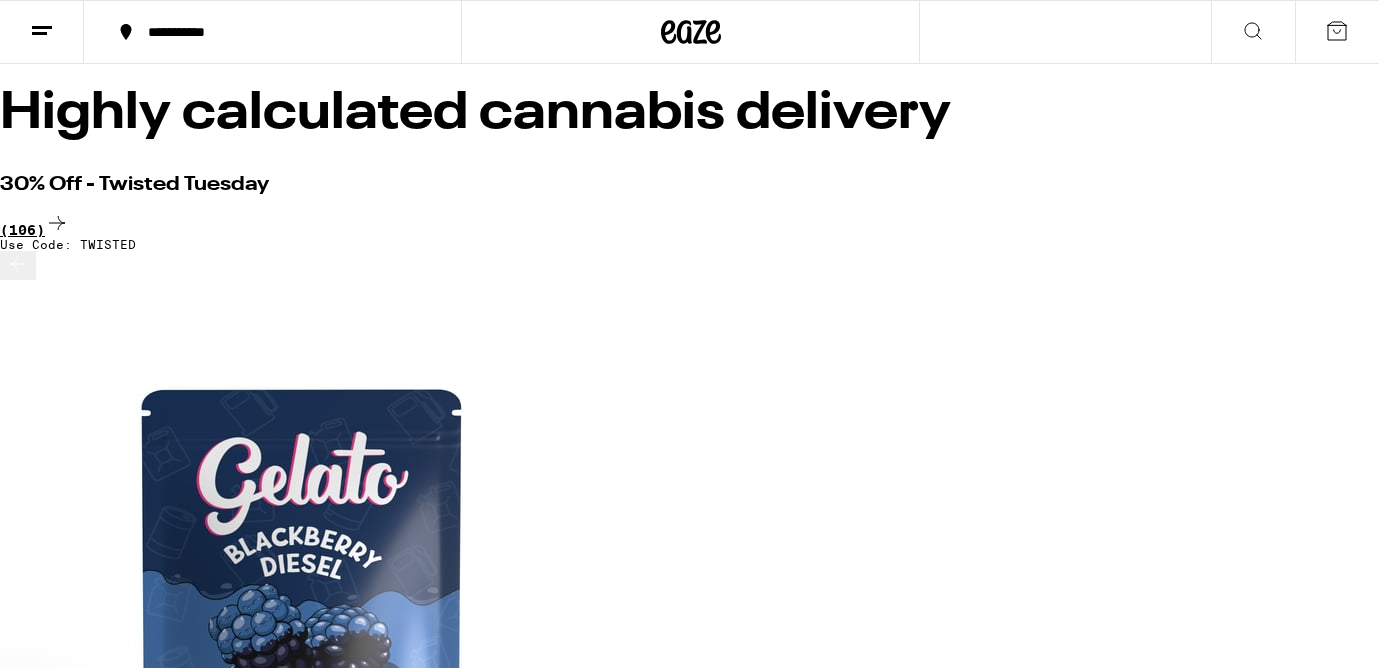 click on "(106)" at bounding box center [689, 224] 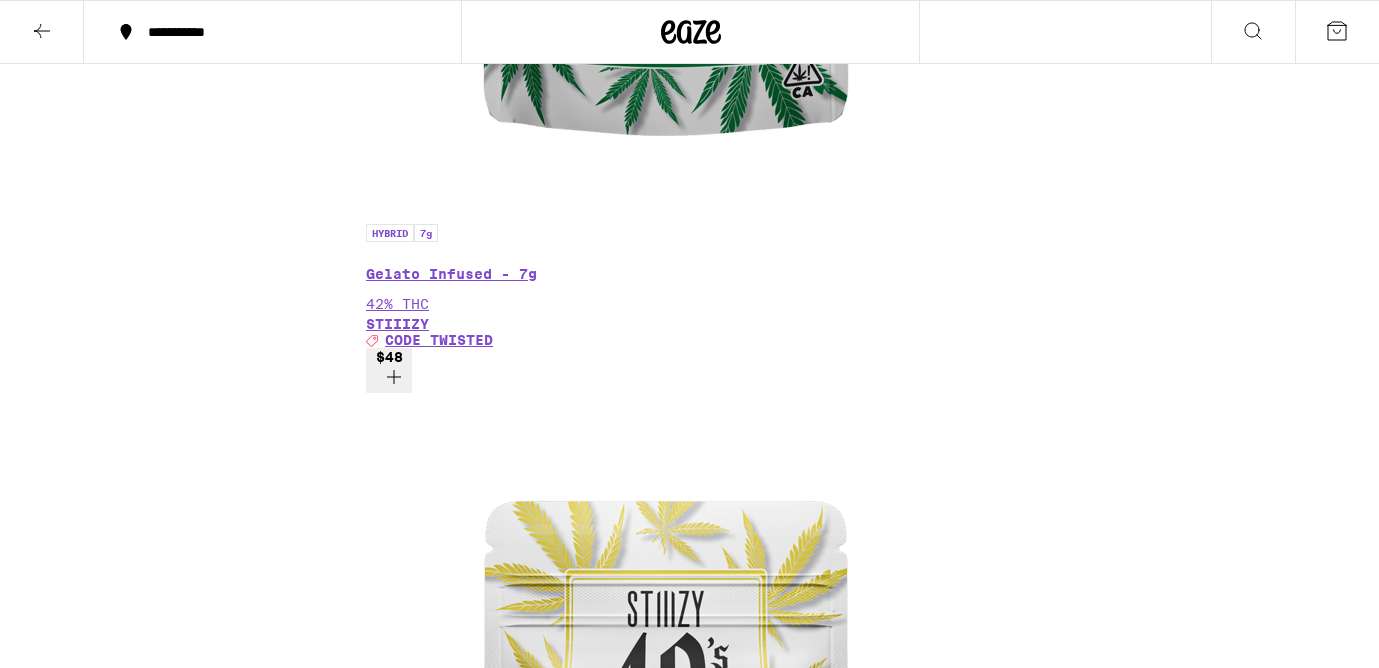 scroll, scrollTop: 3029, scrollLeft: 0, axis: vertical 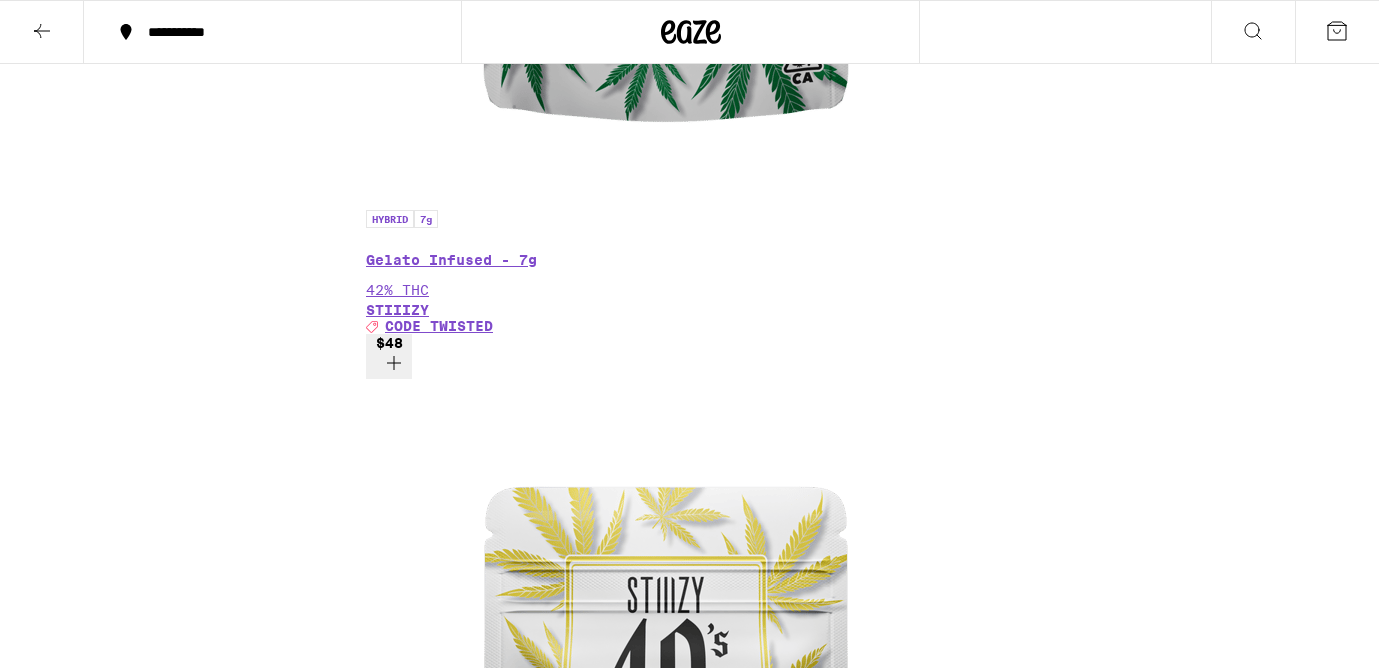 click 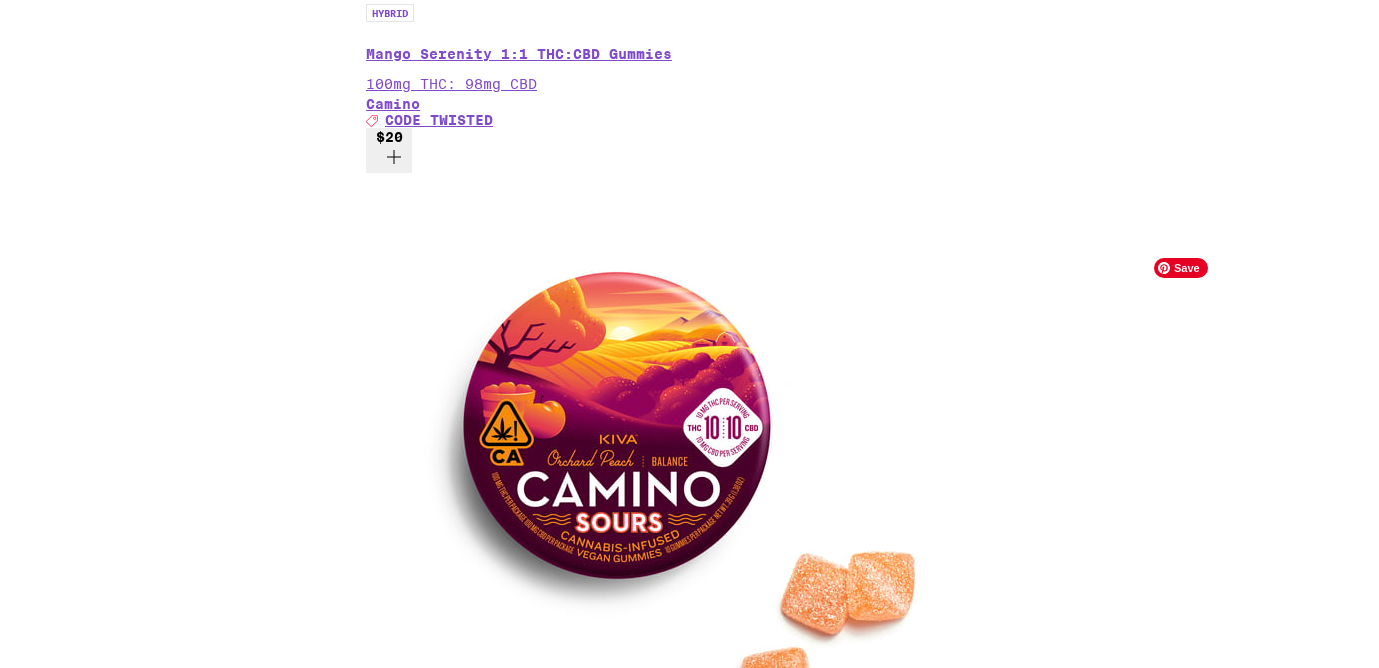 scroll, scrollTop: 7942, scrollLeft: 0, axis: vertical 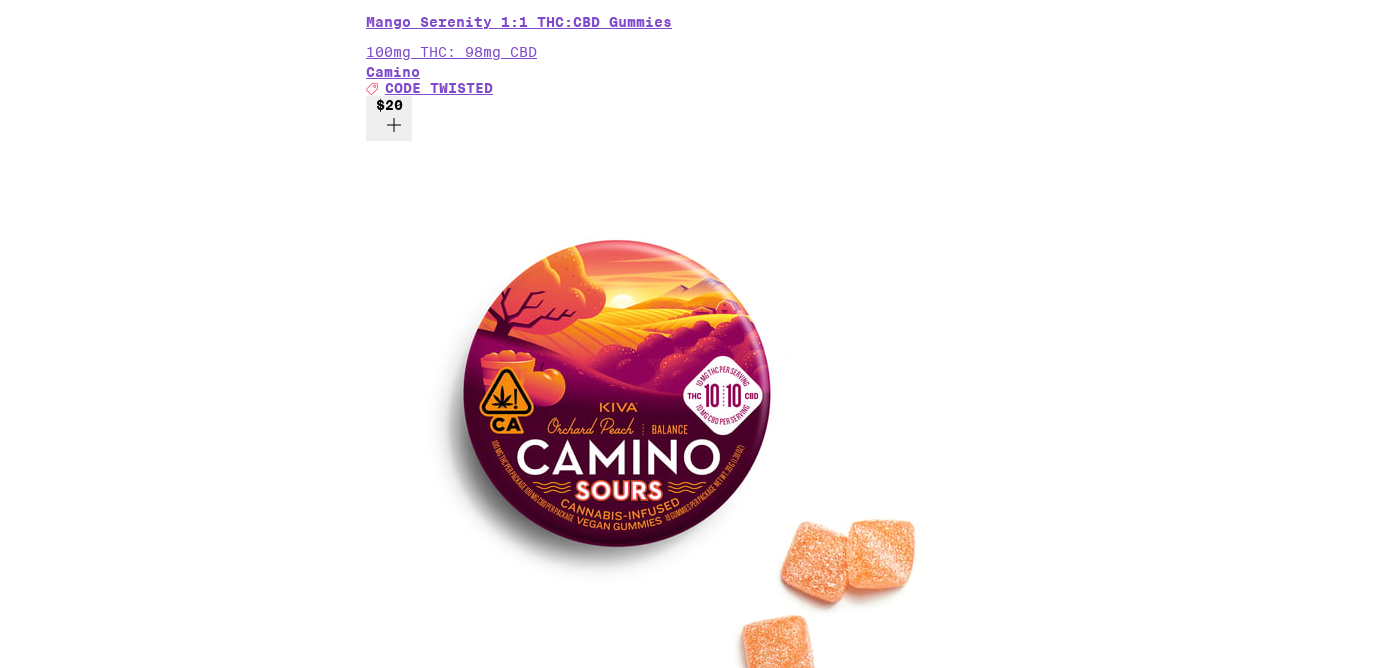 click 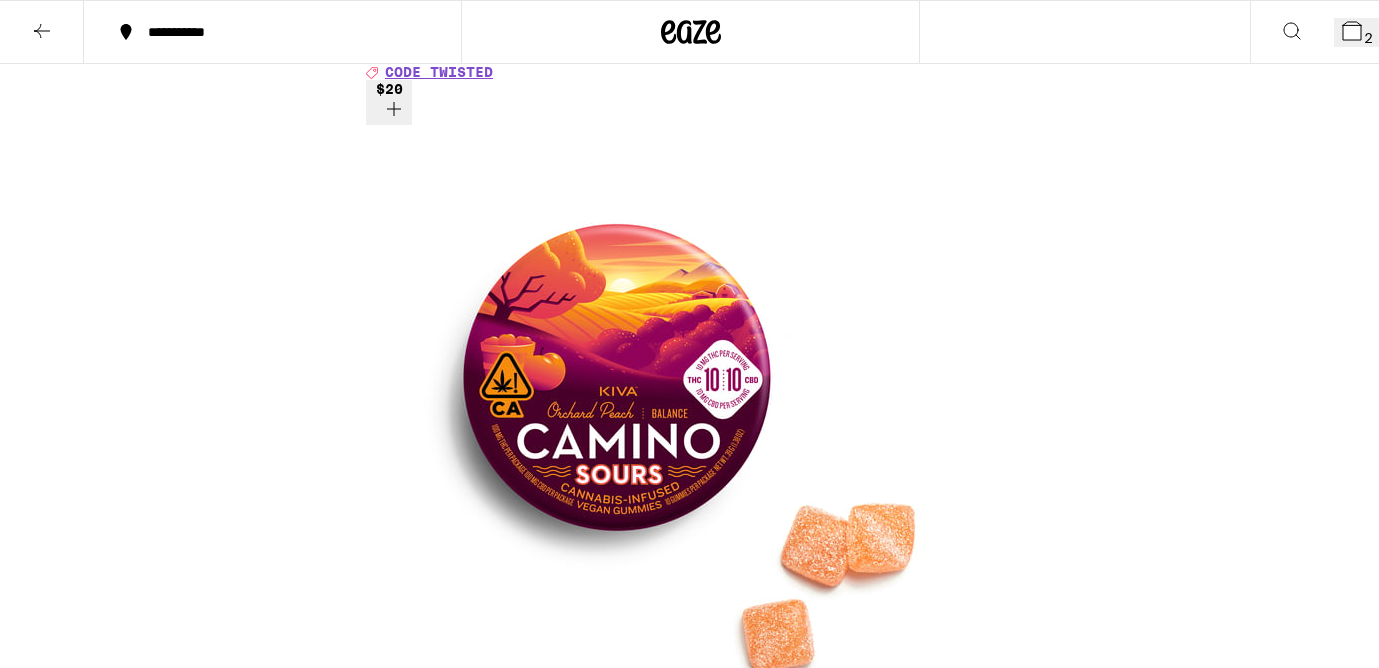 scroll, scrollTop: 7911, scrollLeft: 0, axis: vertical 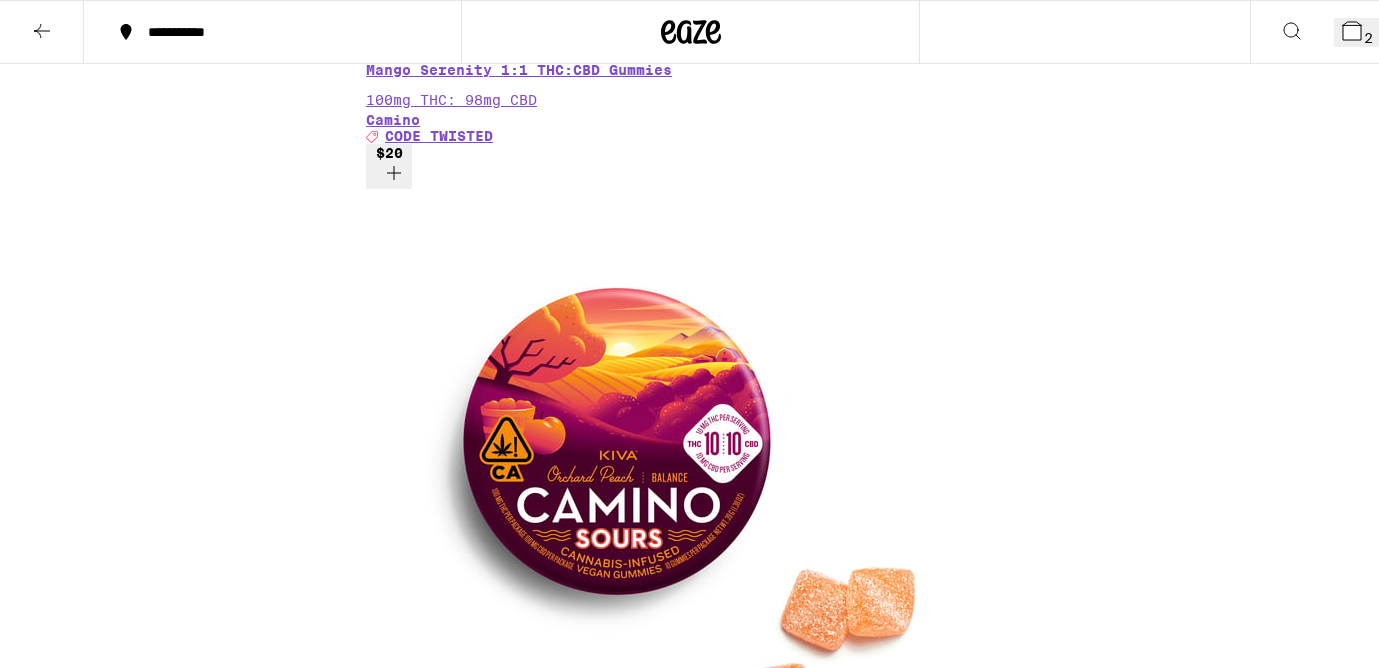 click 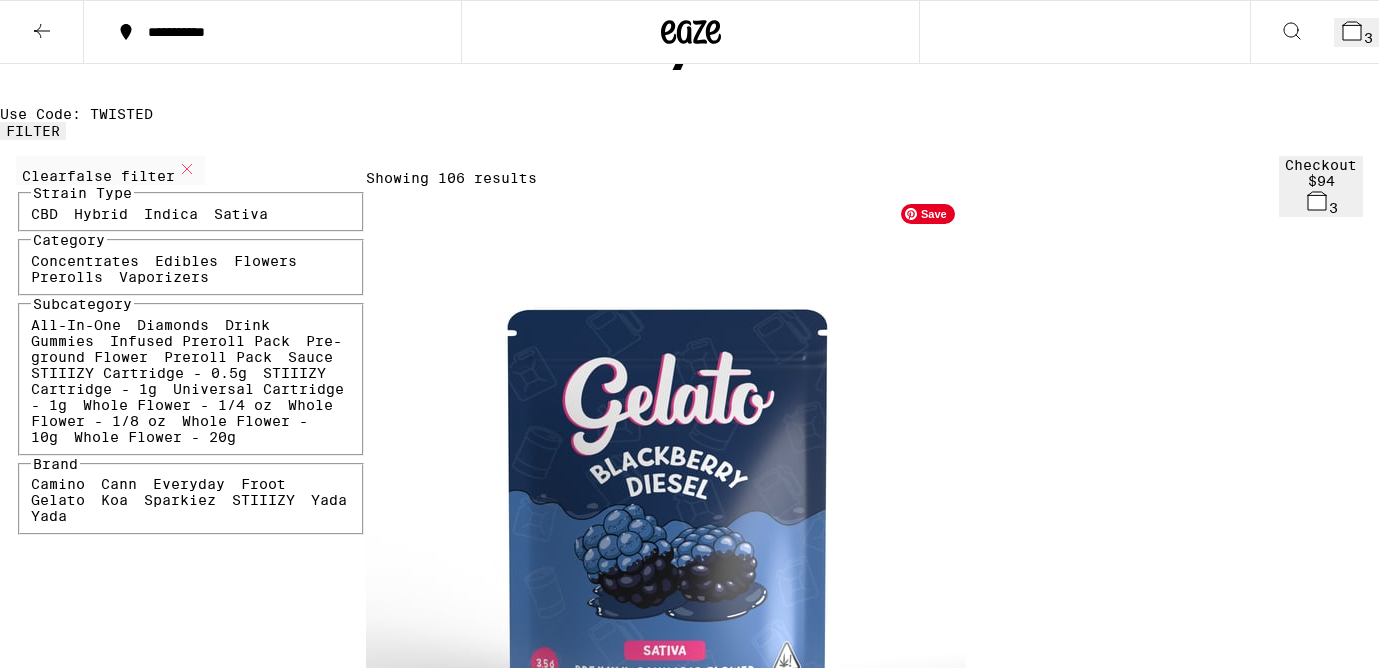 scroll, scrollTop: 87, scrollLeft: 0, axis: vertical 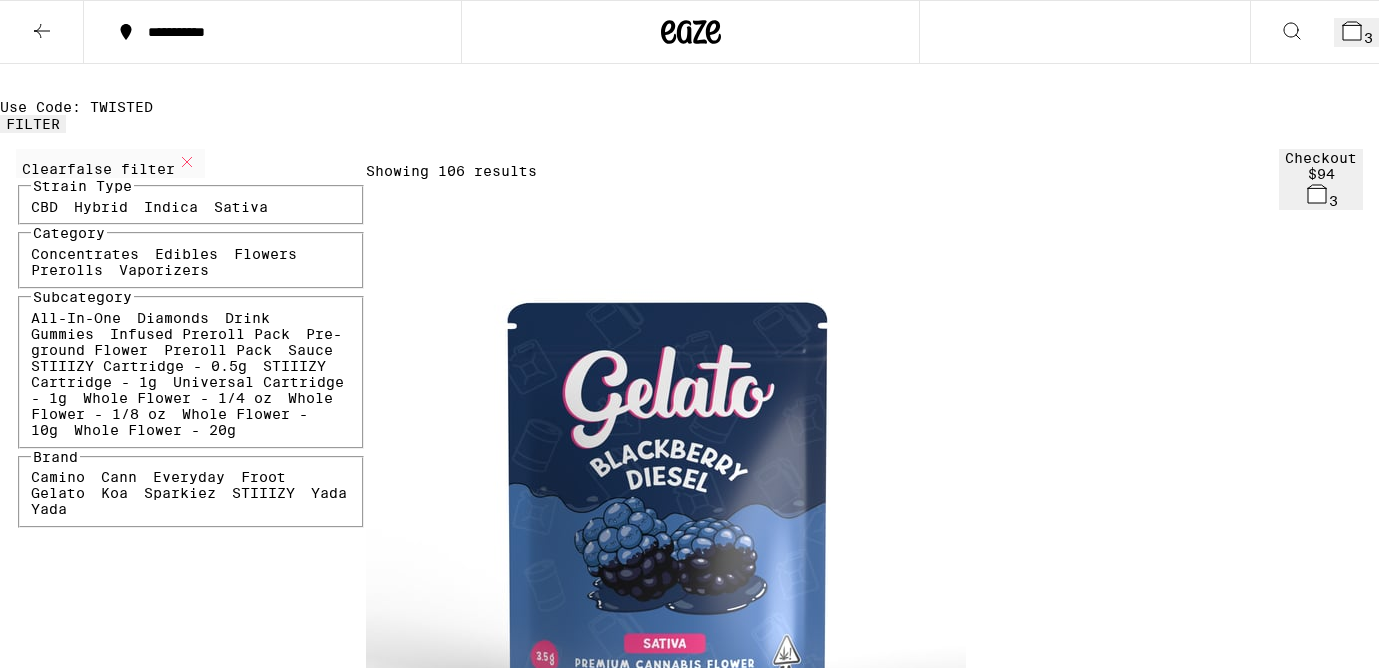 click 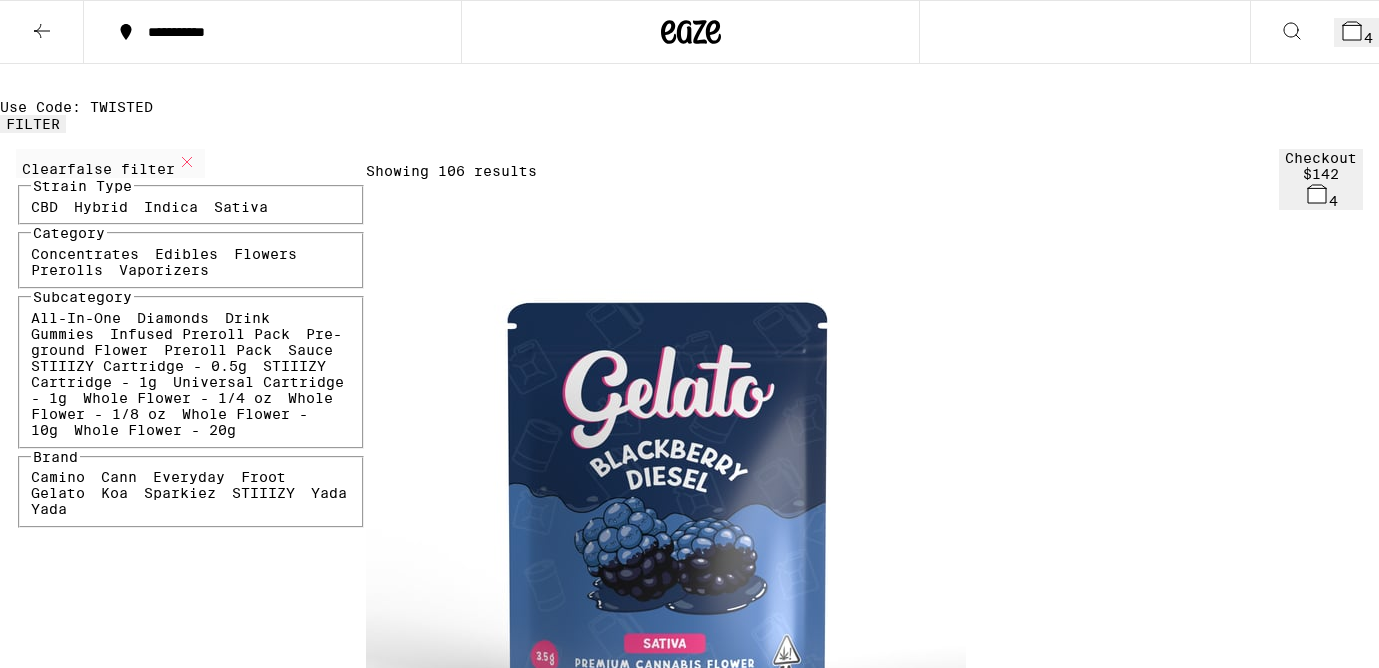 click on "4" at bounding box center [1356, 32] 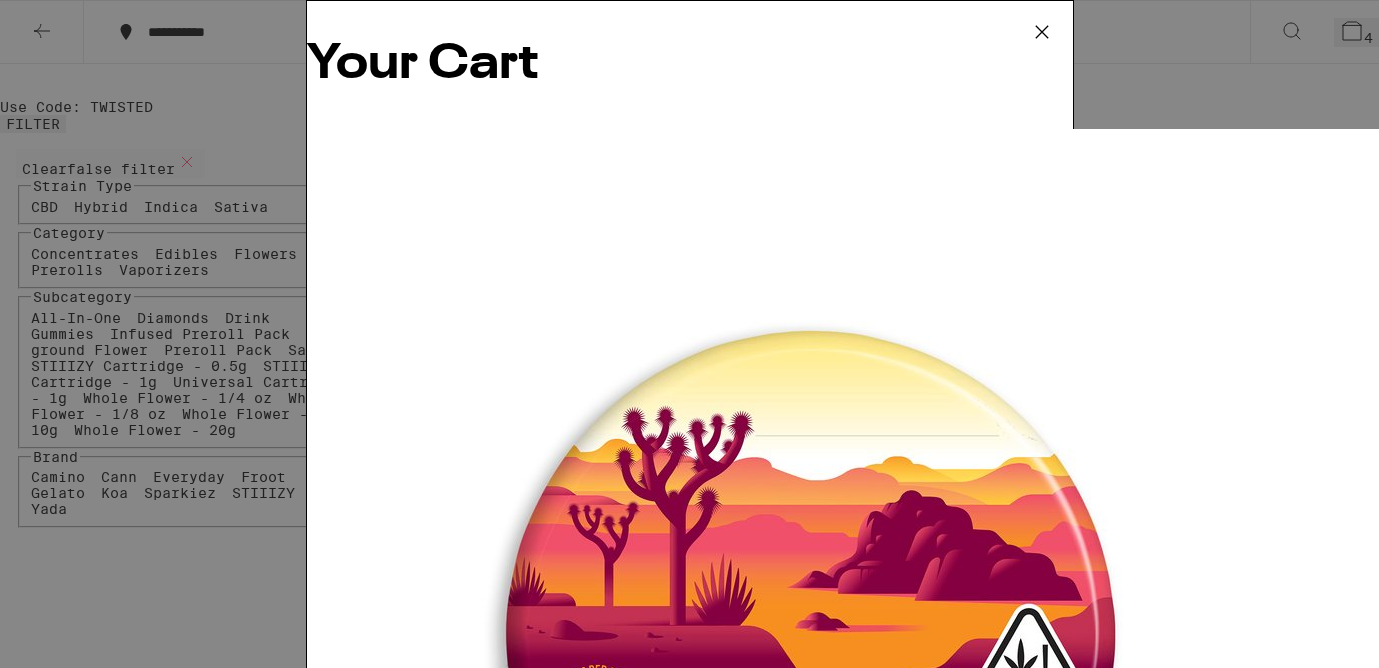 click on "Apply Promo" at bounding box center (362, 9238) 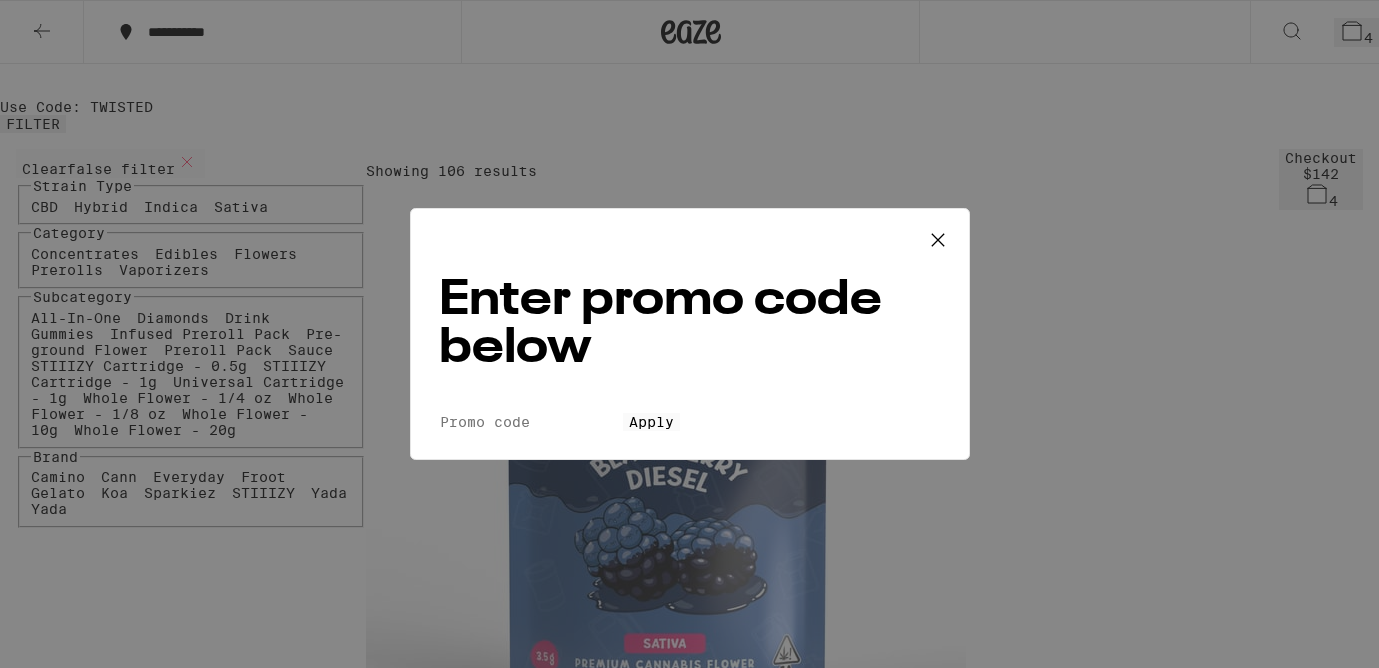 click on "Promo Code" at bounding box center [531, 422] 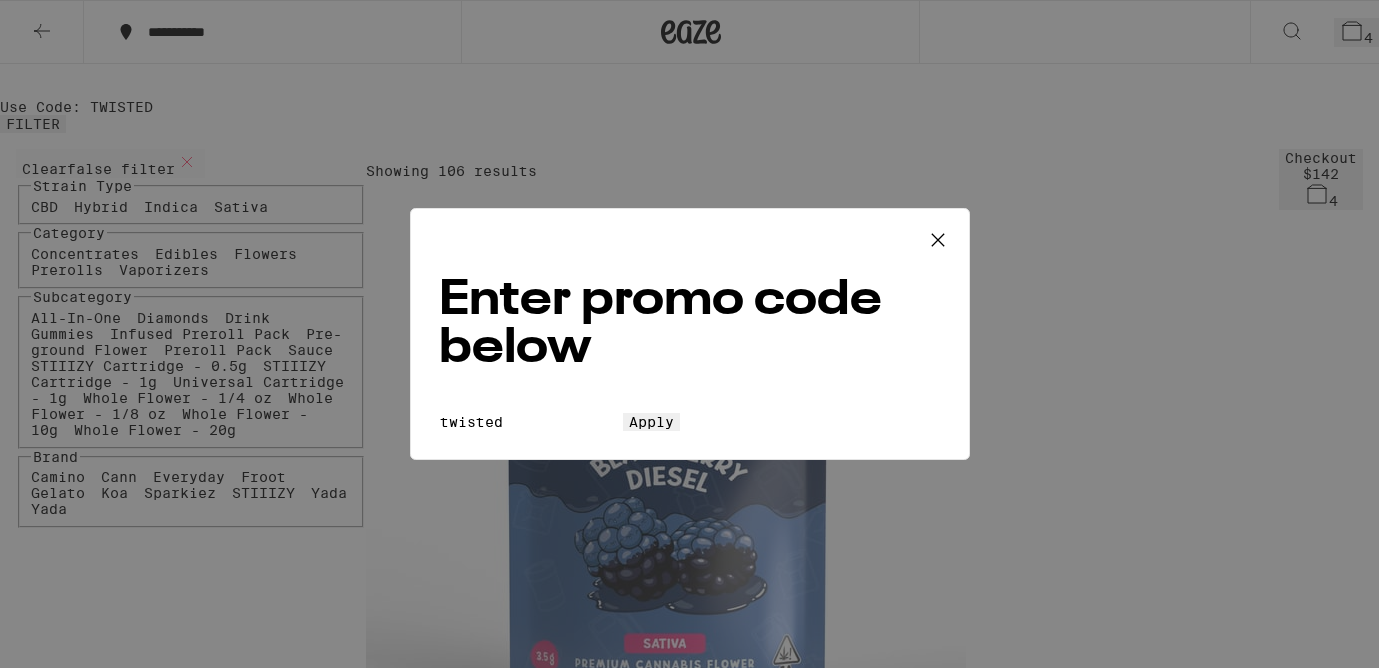 type on "twisted" 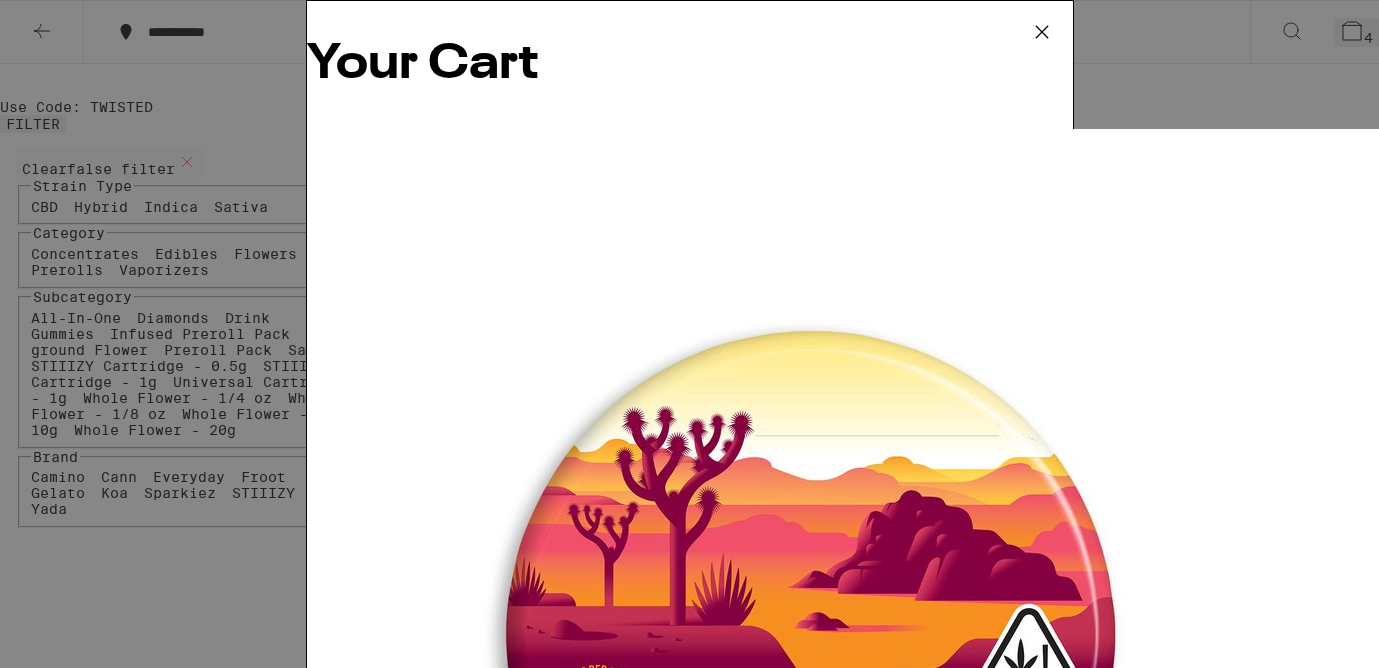 scroll, scrollTop: 0, scrollLeft: 0, axis: both 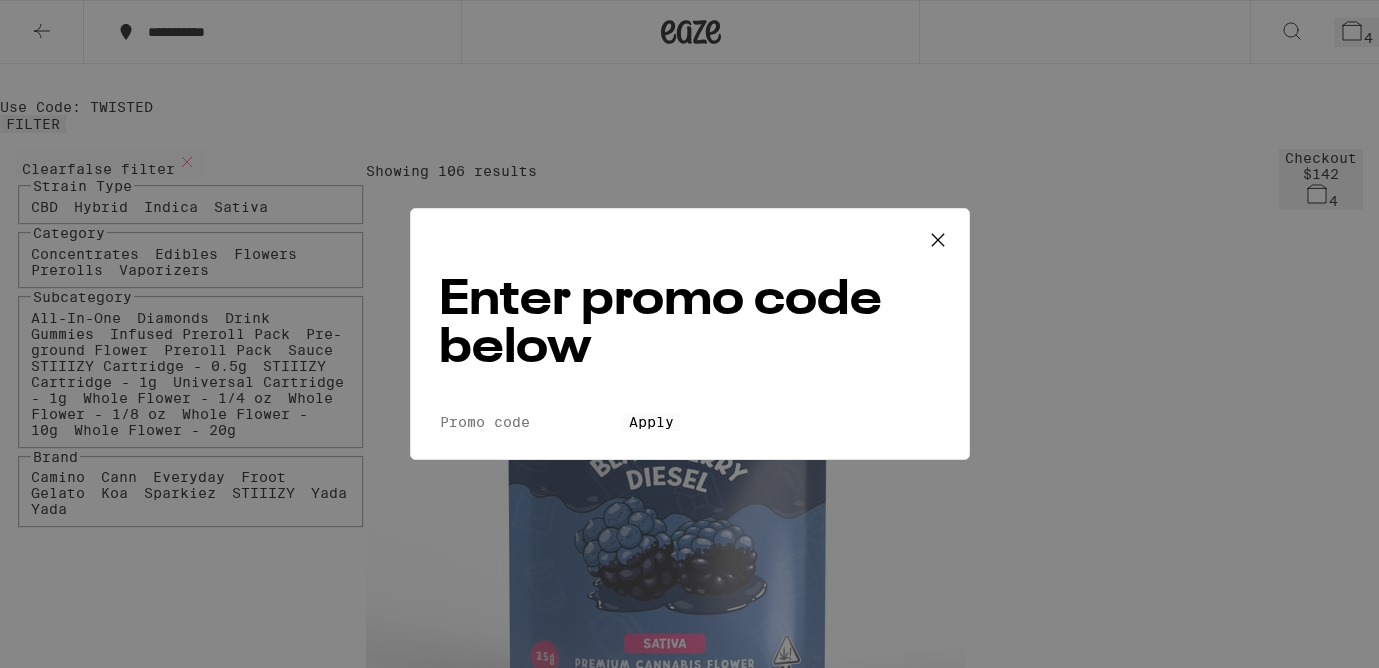 click on "Enter promo code below Promo Code Apply" at bounding box center [690, 334] 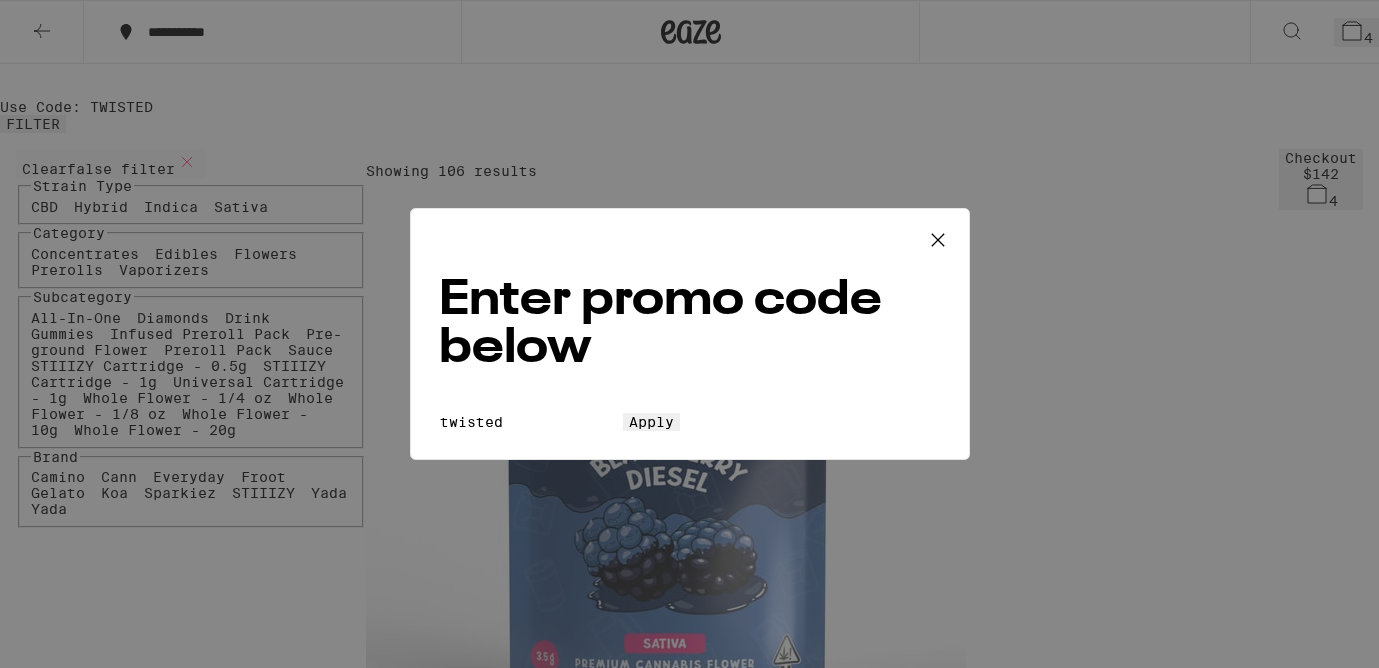 type on "twisted" 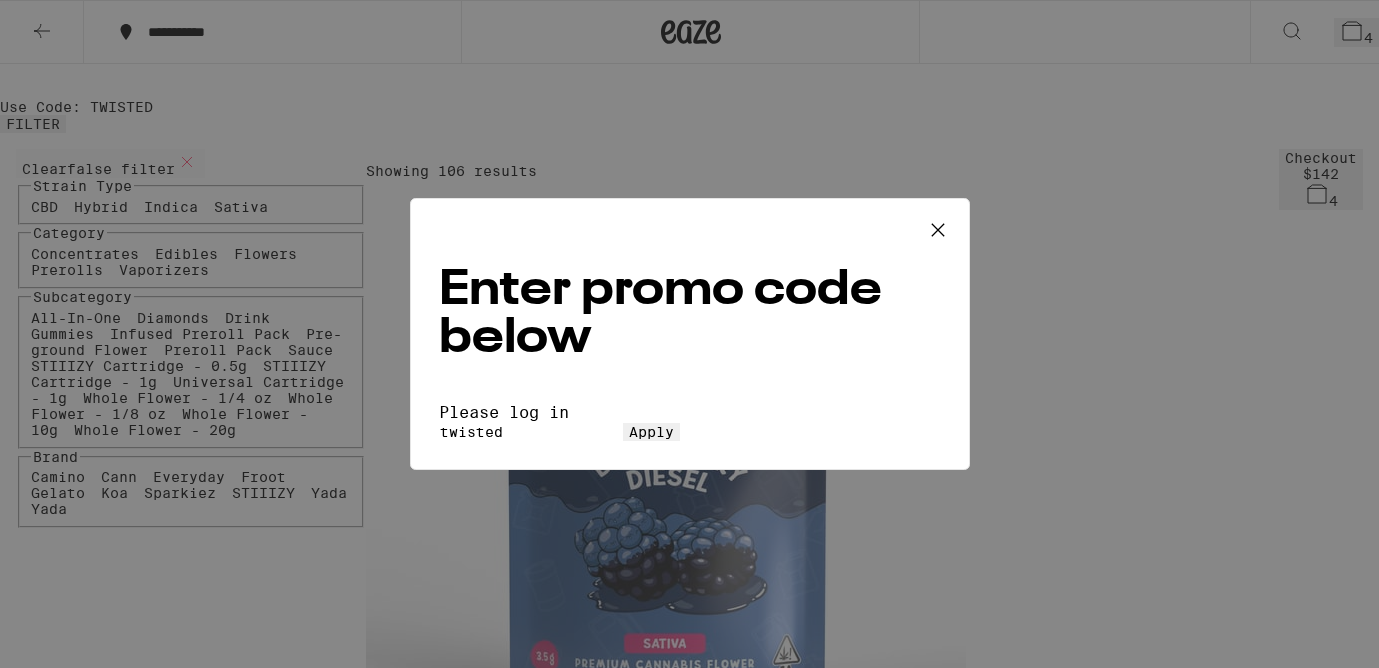 click 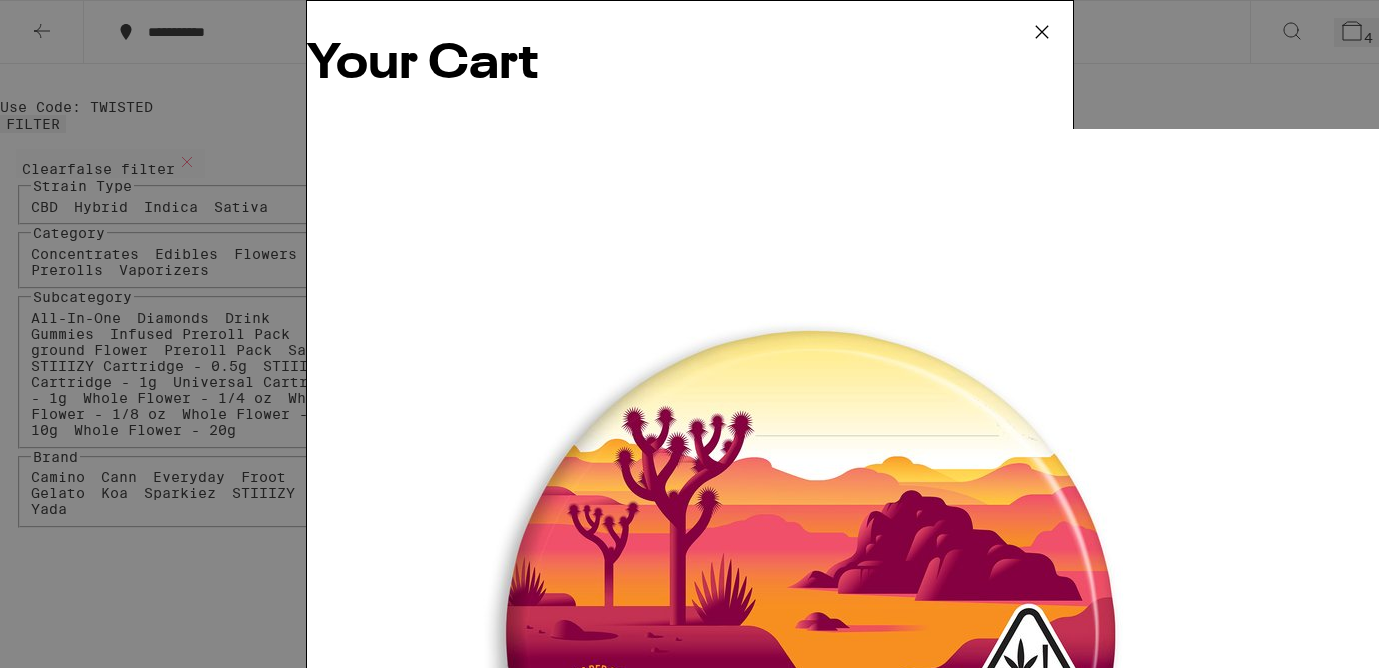 scroll, scrollTop: 0, scrollLeft: 0, axis: both 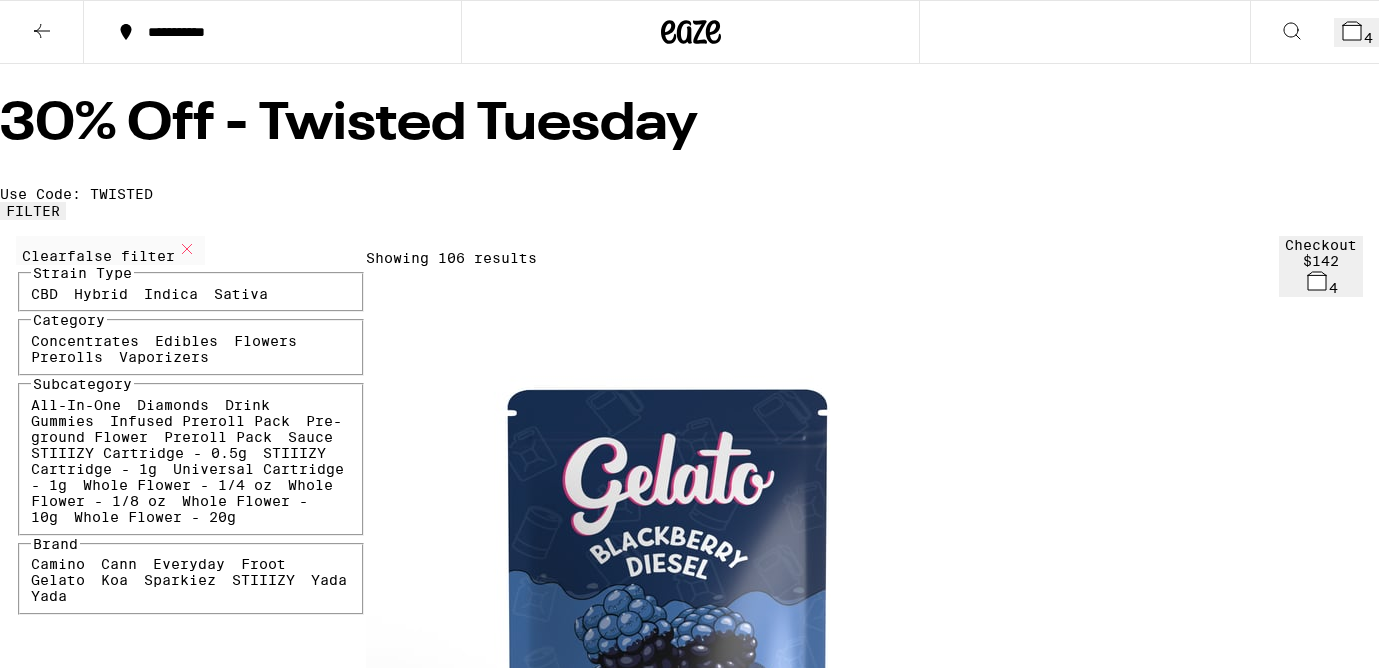 click 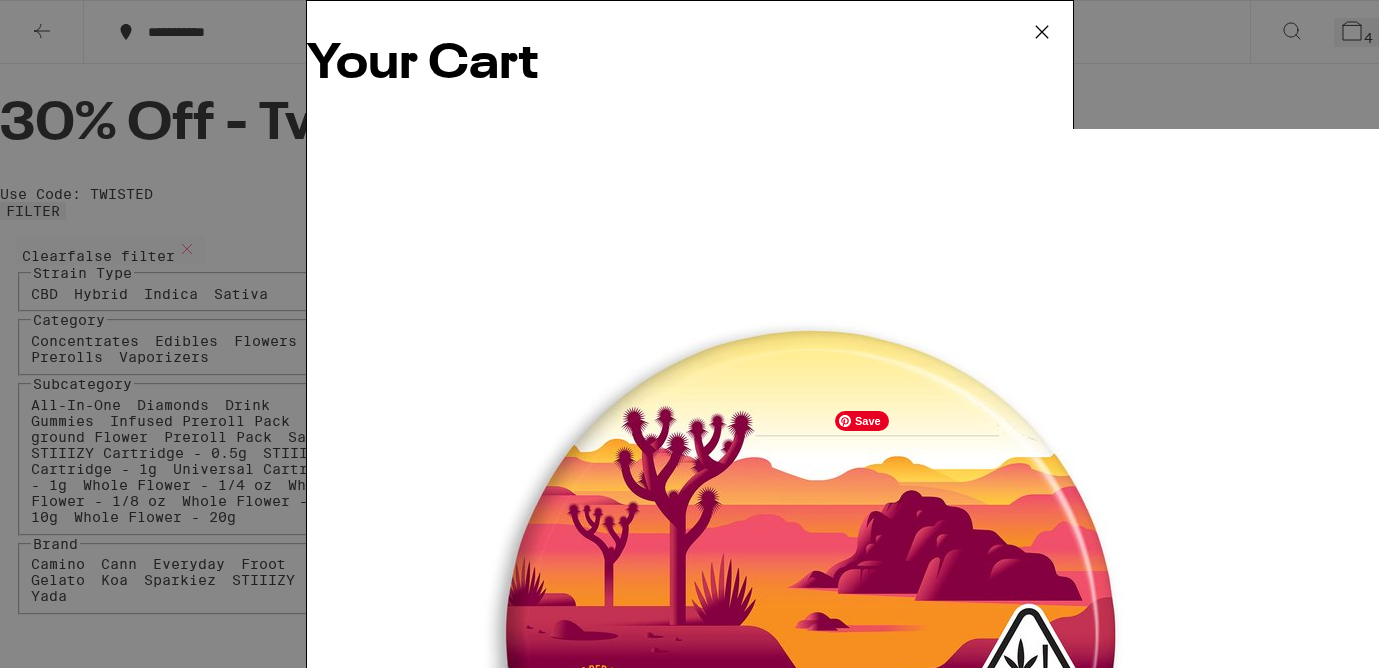 scroll, scrollTop: 275, scrollLeft: 0, axis: vertical 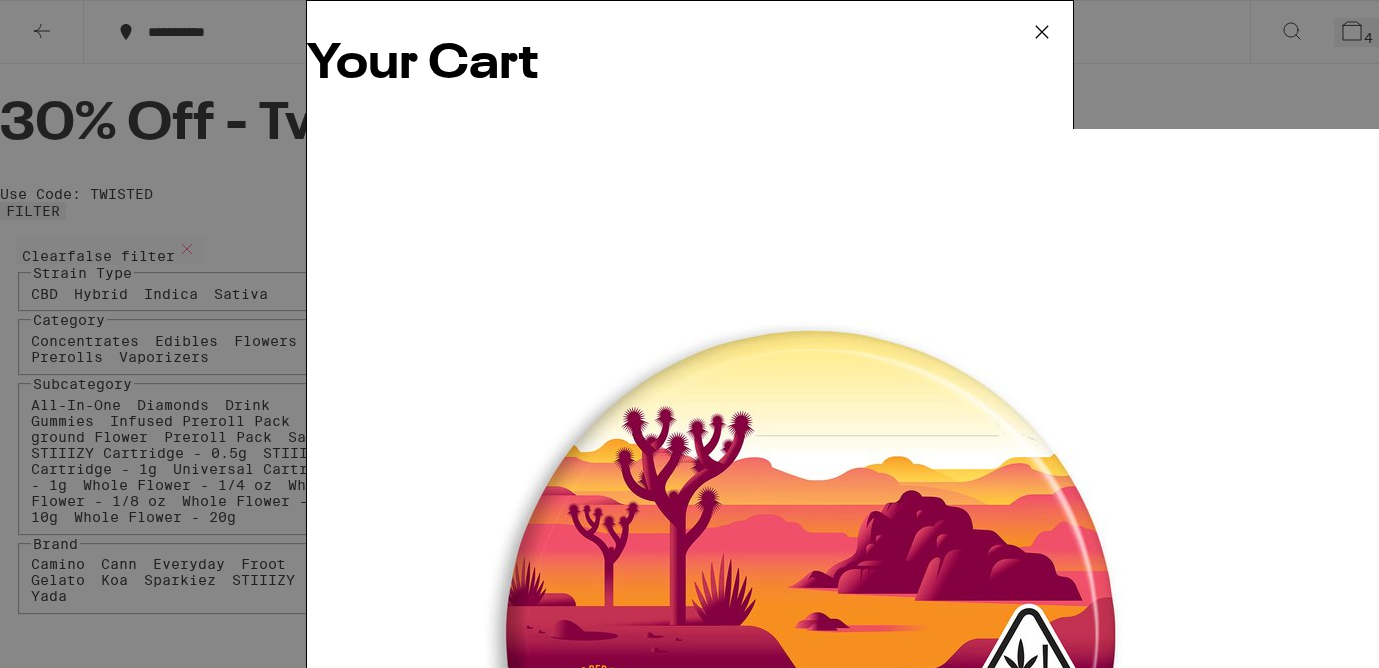 click on "Your Cart Pineapple Habanero Uplifting Gummies Camino $20 1 Watermelon Z Infused 5-Pack - 2.5g STIIIZY $37 1 Orange Sunset Infused 5-Pack - 2.5g STIIIZY $37 1 Blue Dream Infused - 7g STIIIZY $48 1 You may also like... SATIVA 3.5g Blue Dream - 3.5g Anarchy $12 INDICA 7g Wedding Cake - 7g Circles Base Camp $30 HYBRID 4g Double Mintz - 4g Lowell Farms Deal Created with Sketch. USE CODE 35OFF $33 INDICA 3.5g Garlic Dreams Smalls - 3.5g Everyday Deal Created with Sketch. CODE TWISTED $35 HYBRID 3.5g Chill Kush Smalls - 3.5g Everyday Deal Created with Sketch. CODE TWISTED $35 HYBRID 3.5g Lemonberry Gelato Smalls - 3.5g Everyday Deal Created with Sketch. CODE TWISTED $35 INDICA 3.5g Blueberry Fritter - 3.5g Gelato Deal Created with Sketch. CODE TWISTED $35 SATIVA 3.5g Blackberry Diesel - 3.5g Gelato Deal Created with Sketch. CODE TWISTED $35 SATIVA 3.5g Grapefruit Haze - 3.5g Gelato Deal Created with Sketch. USE CODE 35OFF $35 HYBRID 3.5g Orangeade - 3.5g Gelato Deal Created with Sketch. CODE TWISTED $35 Subtotal" at bounding box center (689, 334) 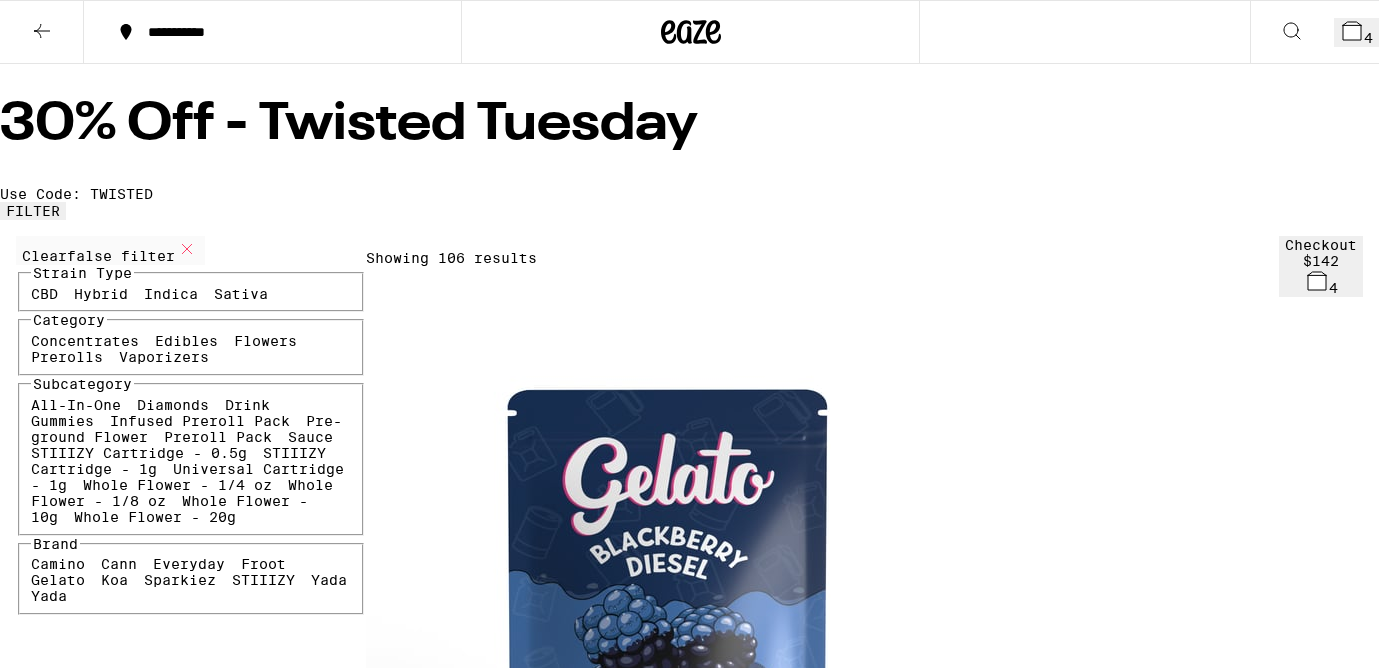 click at bounding box center (42, 32) 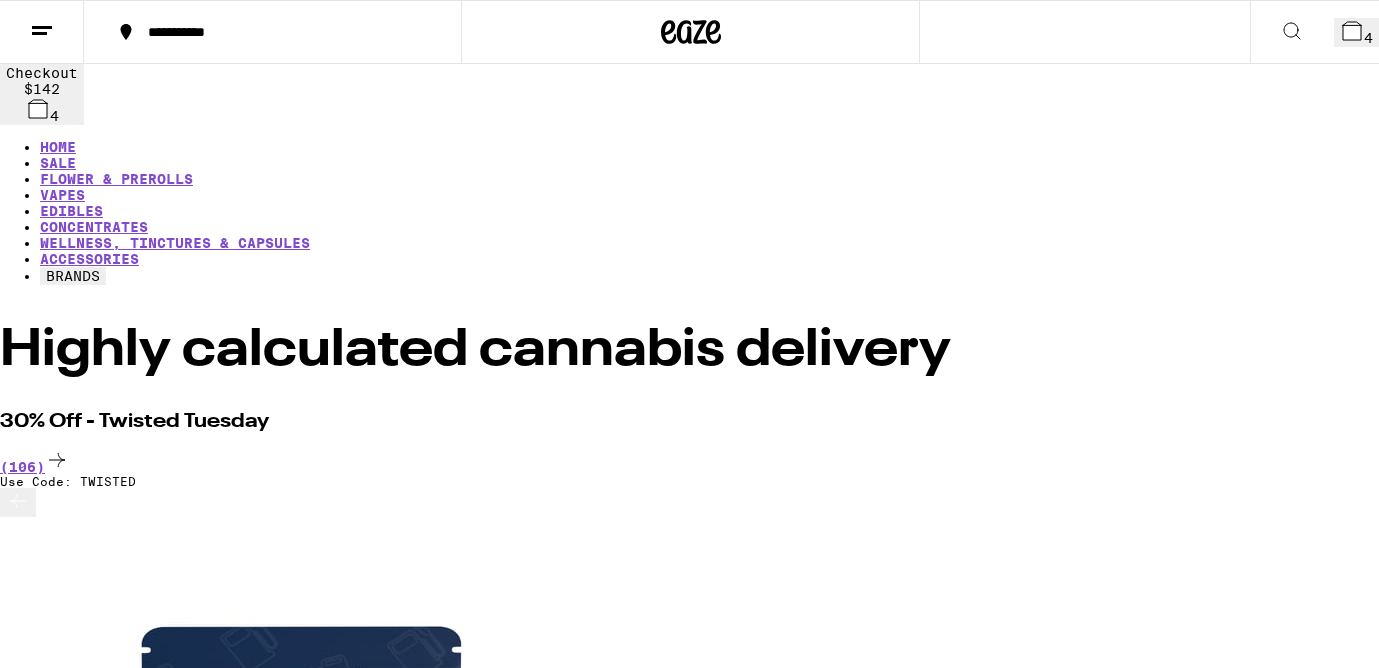 click on "4" at bounding box center [1356, 32] 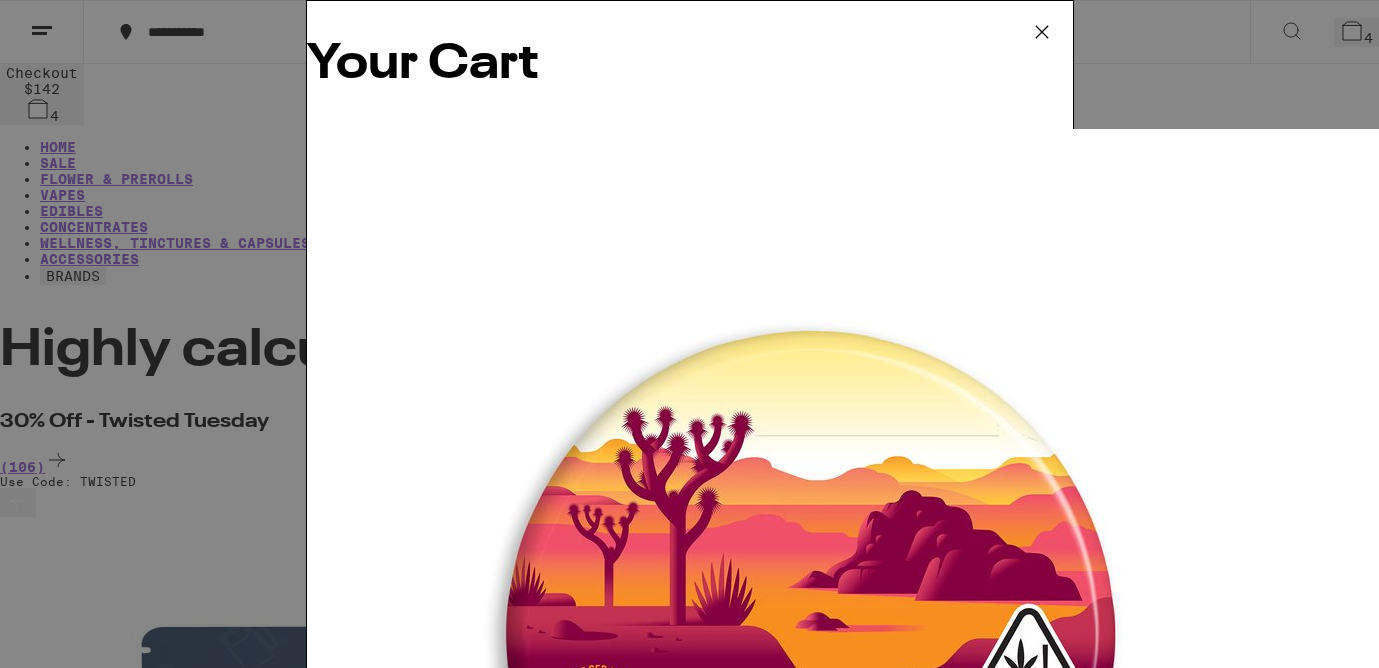 scroll, scrollTop: 0, scrollLeft: 0, axis: both 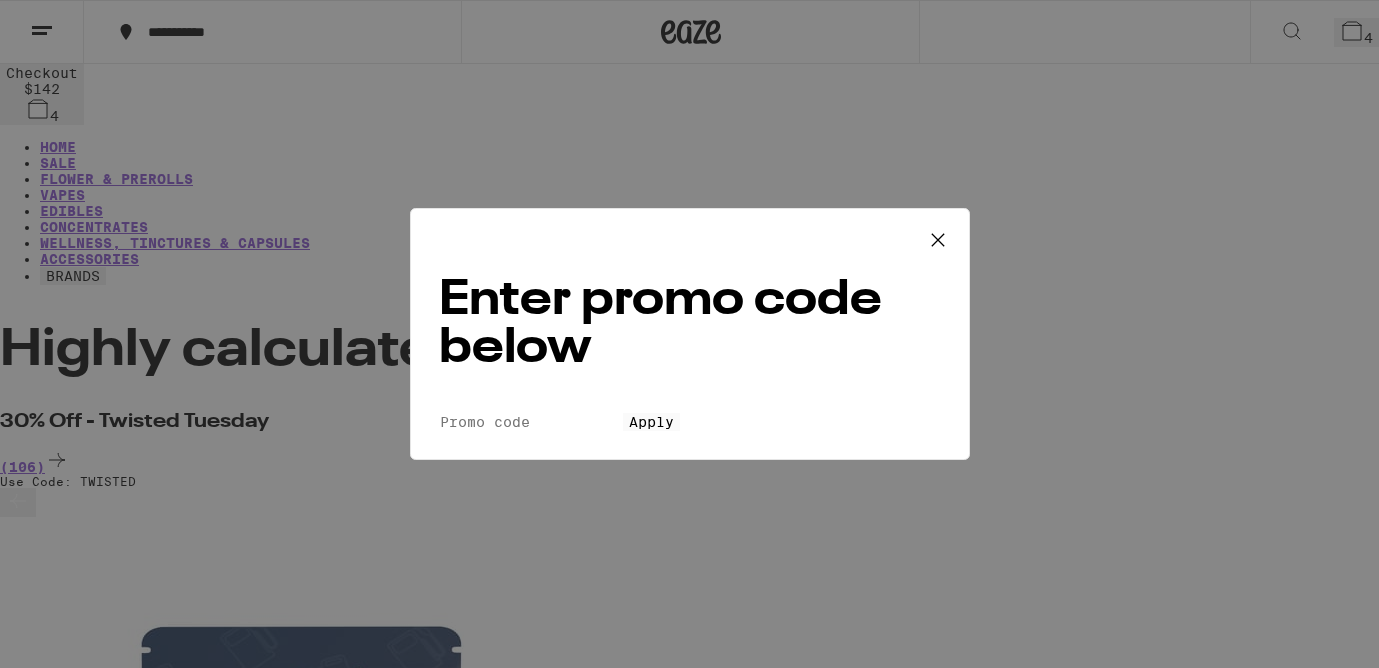 click on "Promo Code" at bounding box center (531, 422) 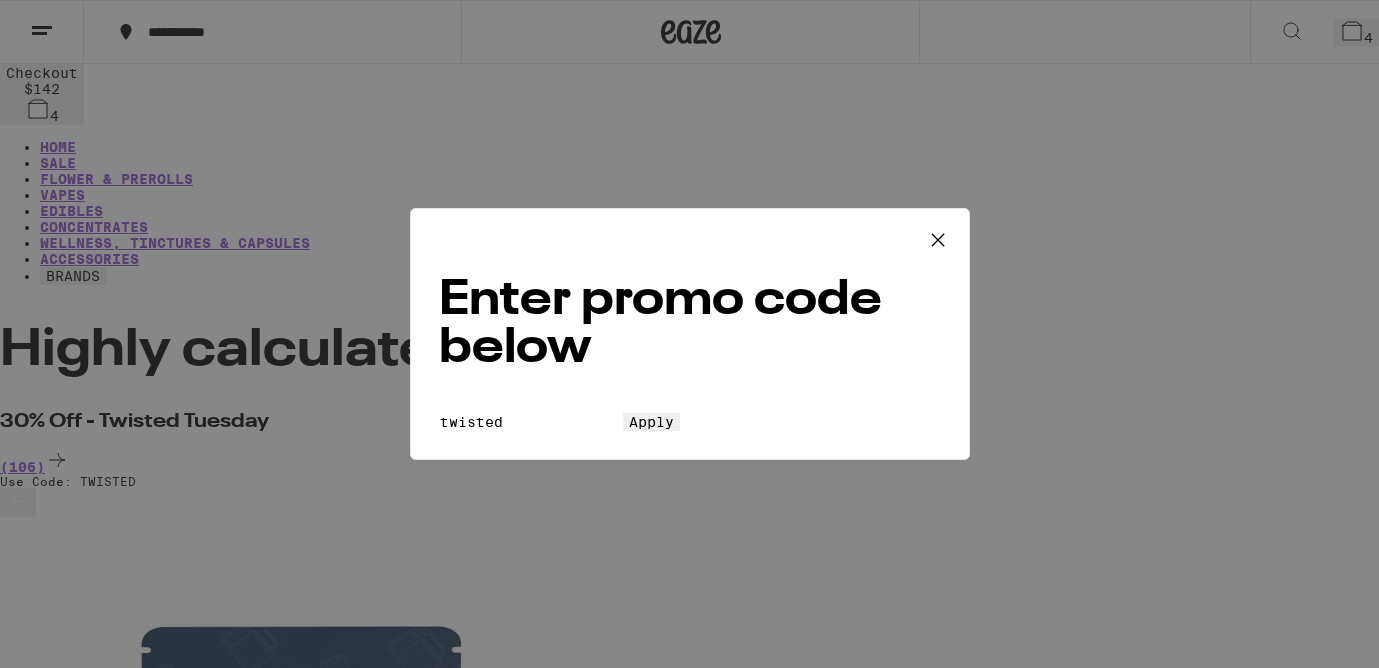 type on "twisted" 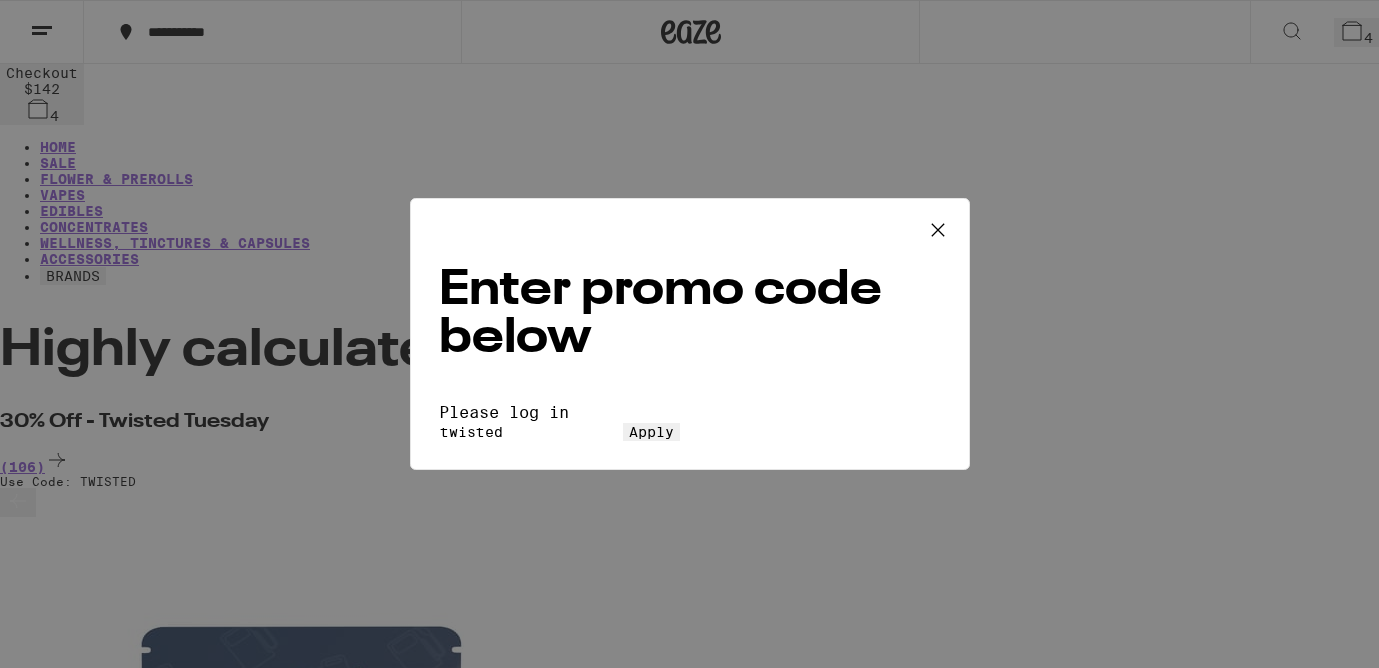 click on "Please log in" at bounding box center (690, 412) 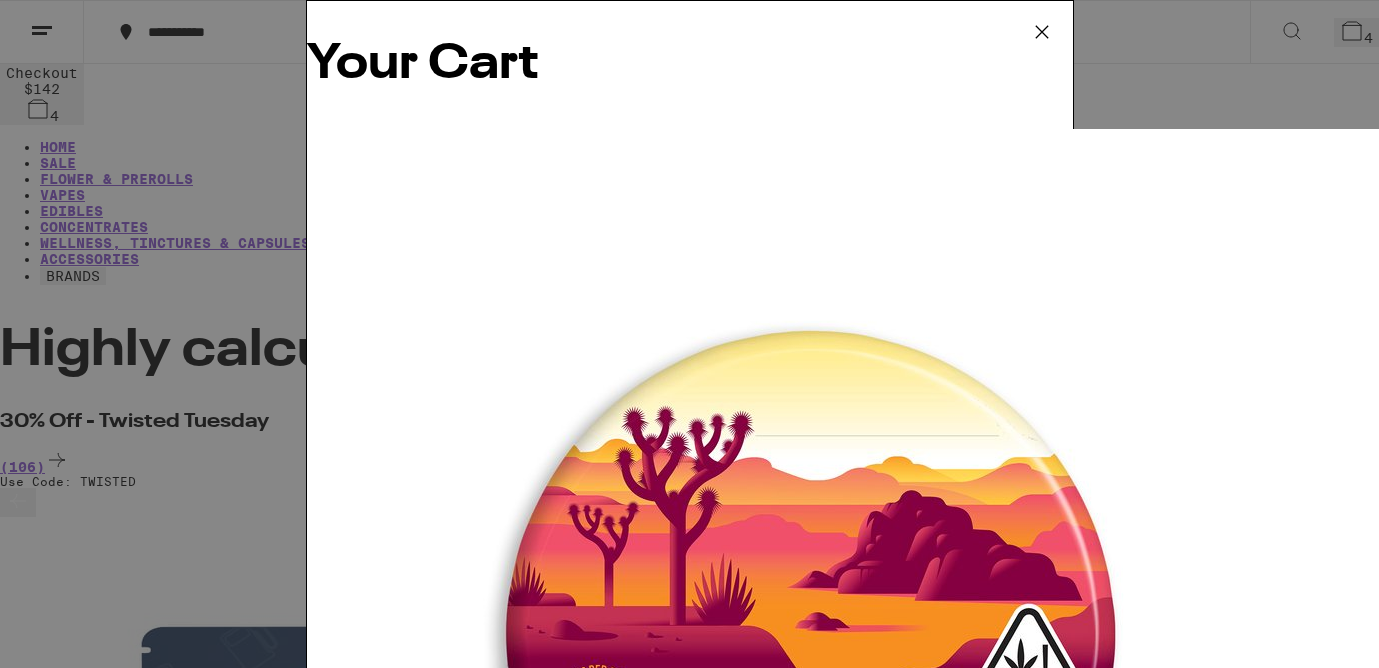 scroll, scrollTop: 0, scrollLeft: 0, axis: both 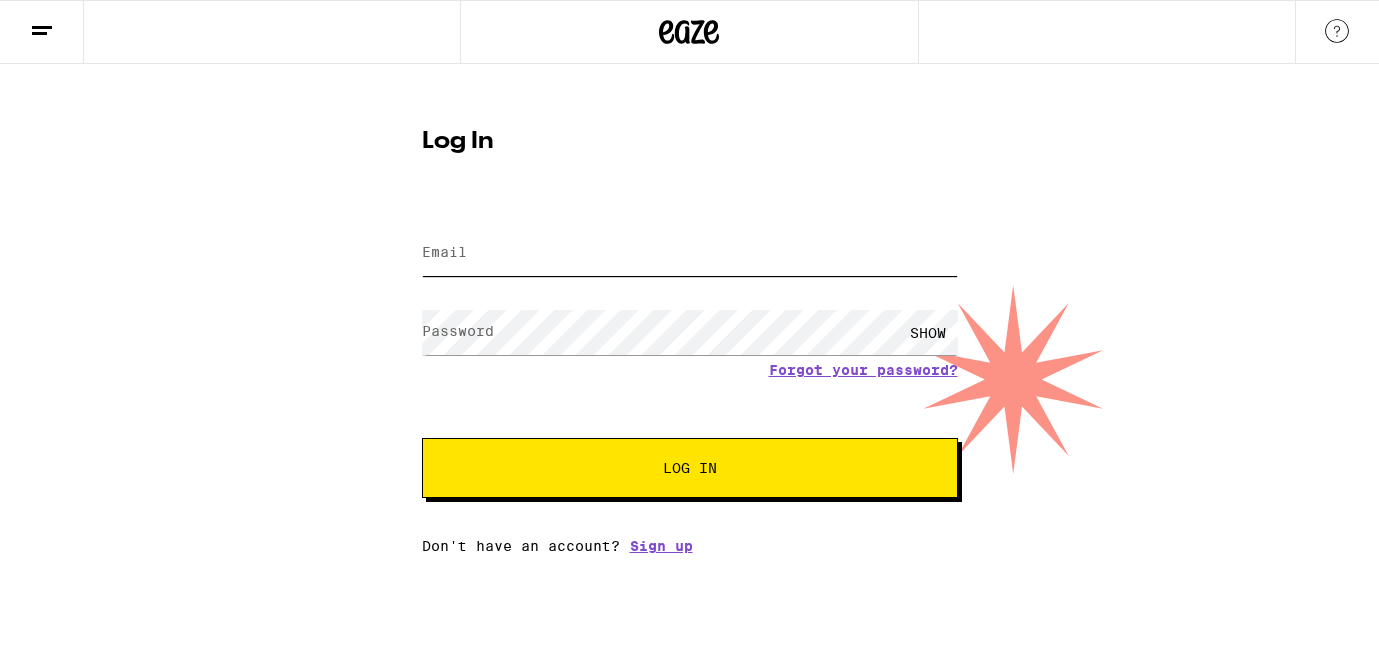 type on "[EMAIL]" 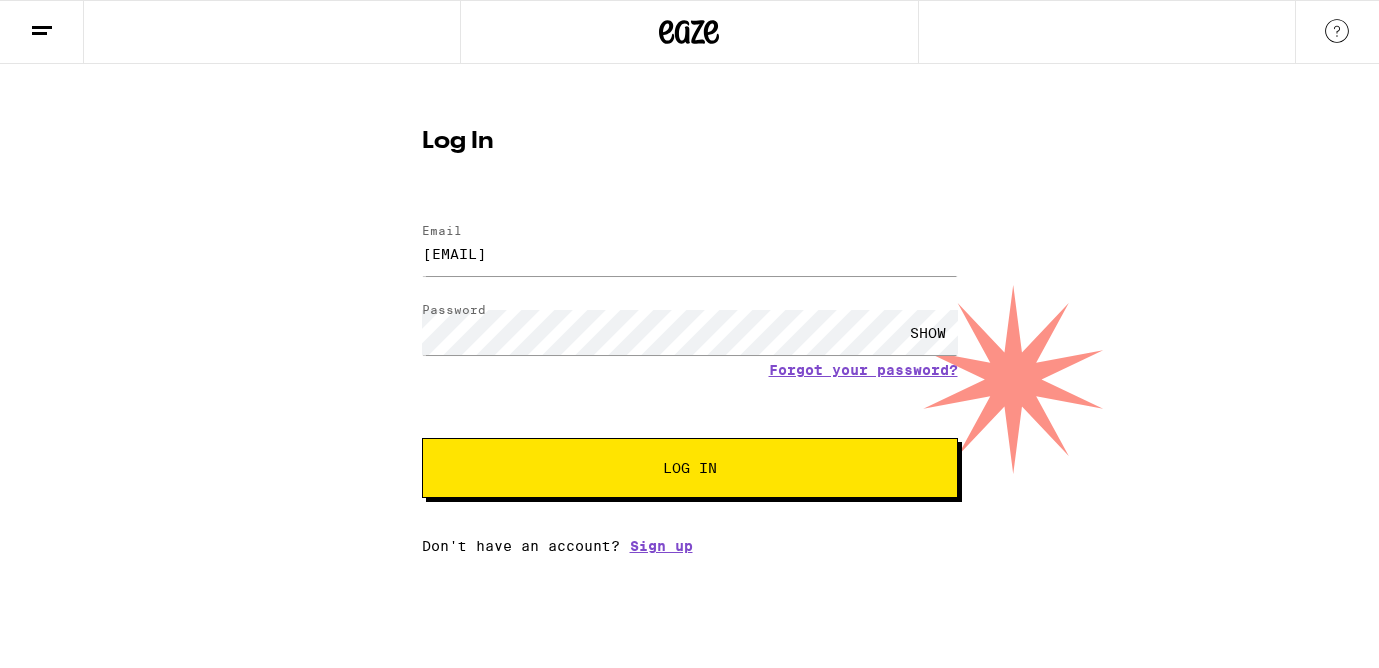click on "Log In" at bounding box center (690, 468) 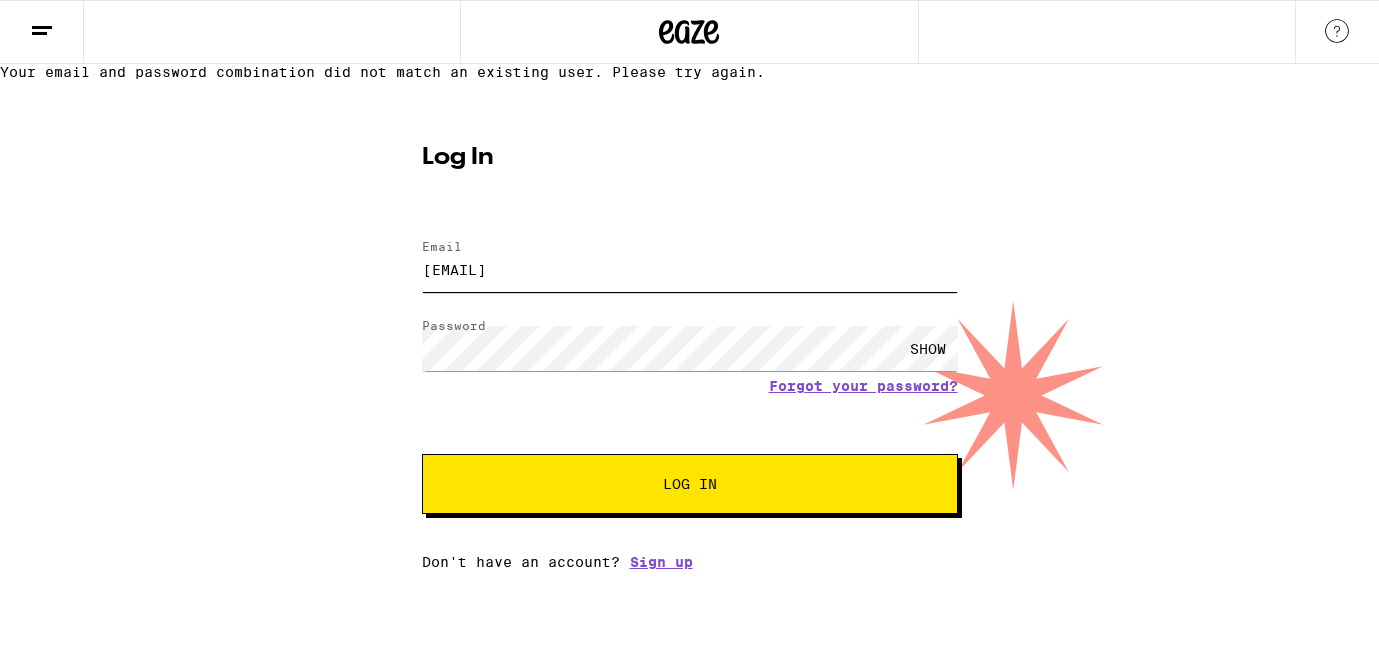 click on "[EMAIL]" at bounding box center (690, 269) 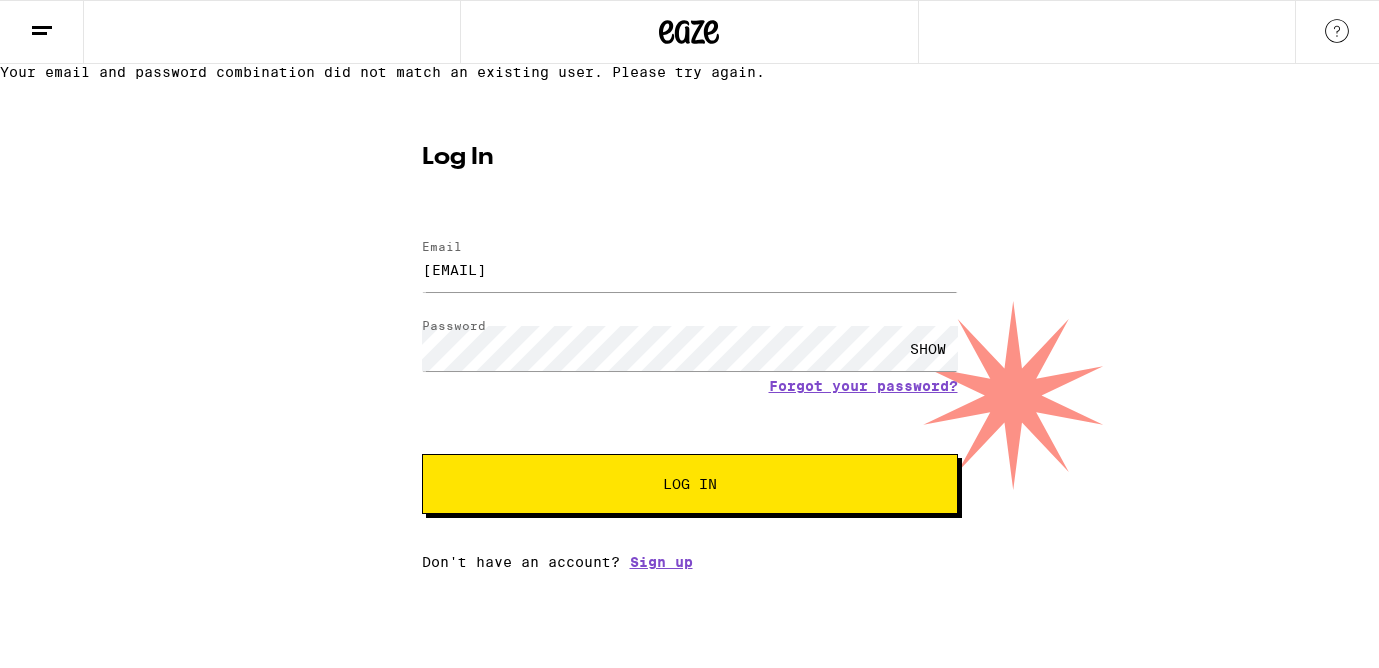 click on "Log In" at bounding box center (690, 484) 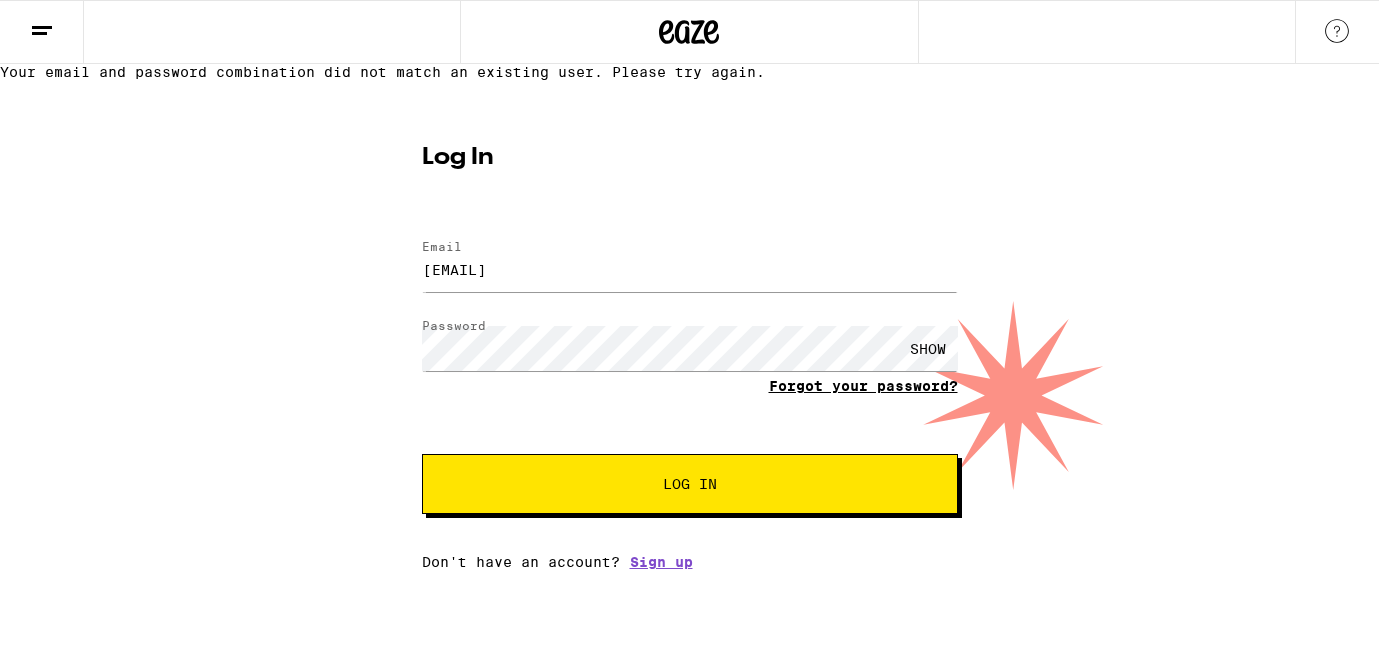 click on "Forgot your password?" at bounding box center [863, 386] 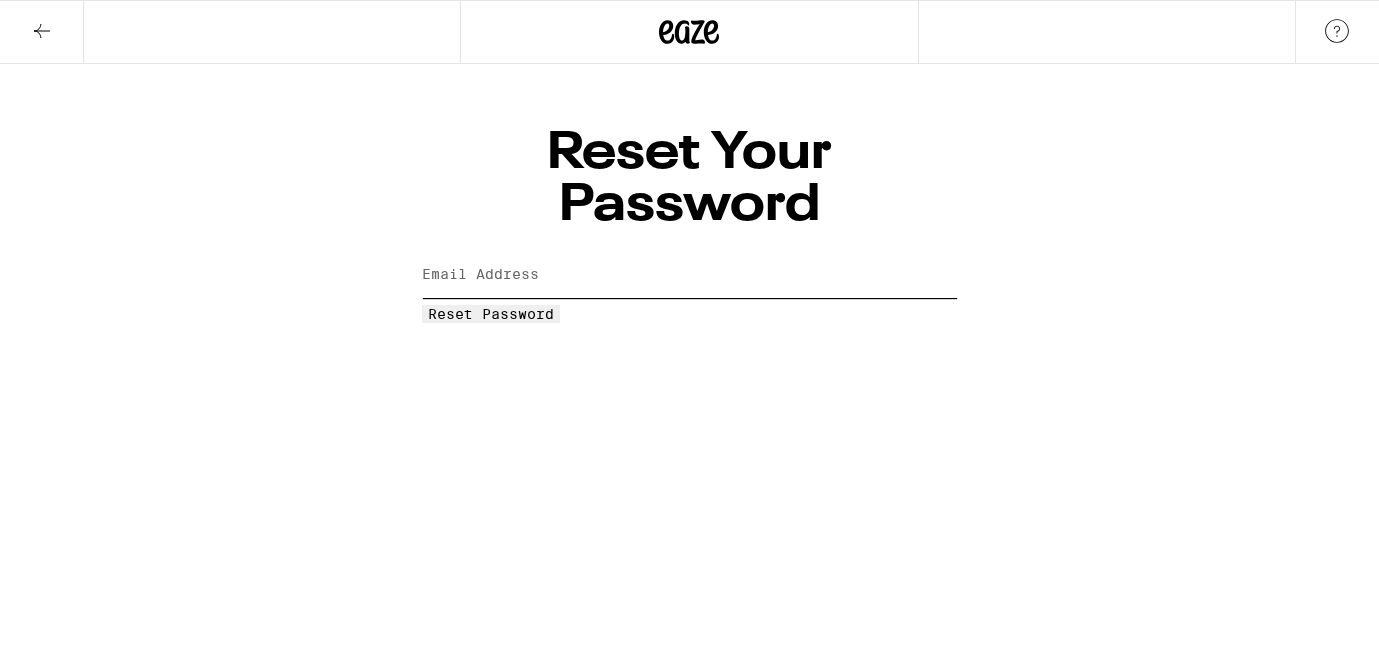 click on "Email Address" at bounding box center [690, 275] 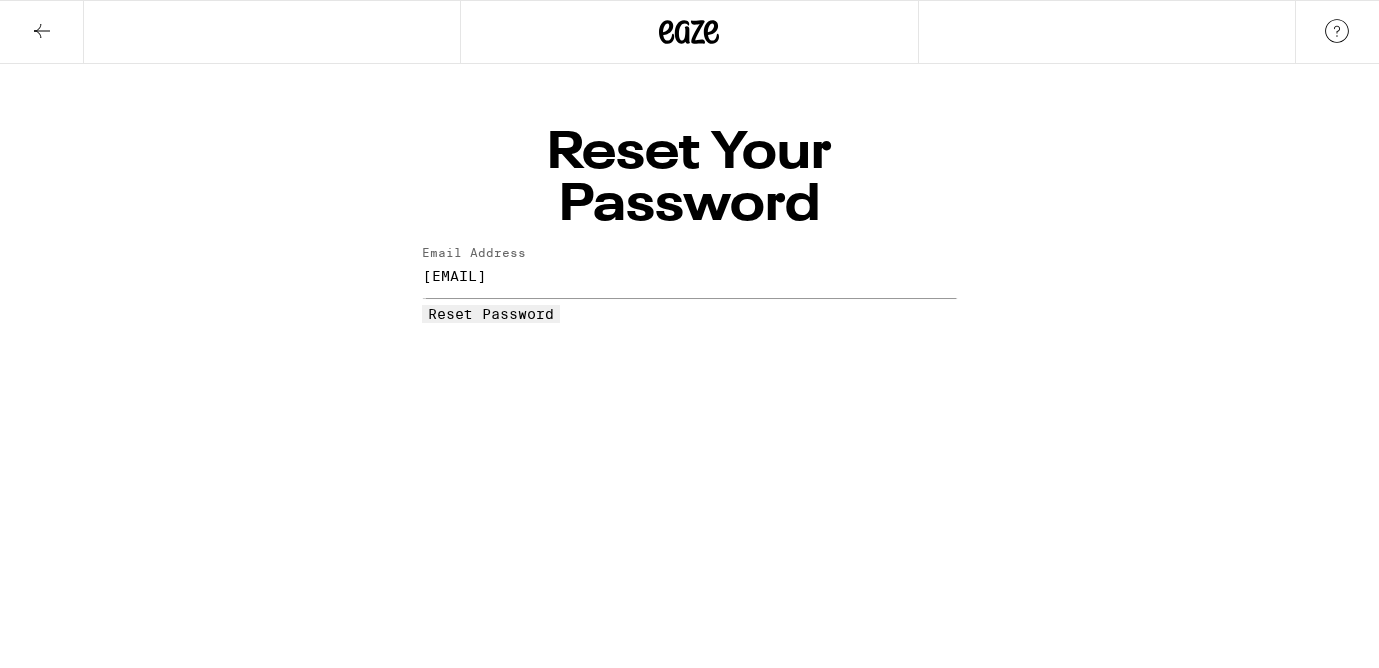 click on "Reset Password" at bounding box center [491, 314] 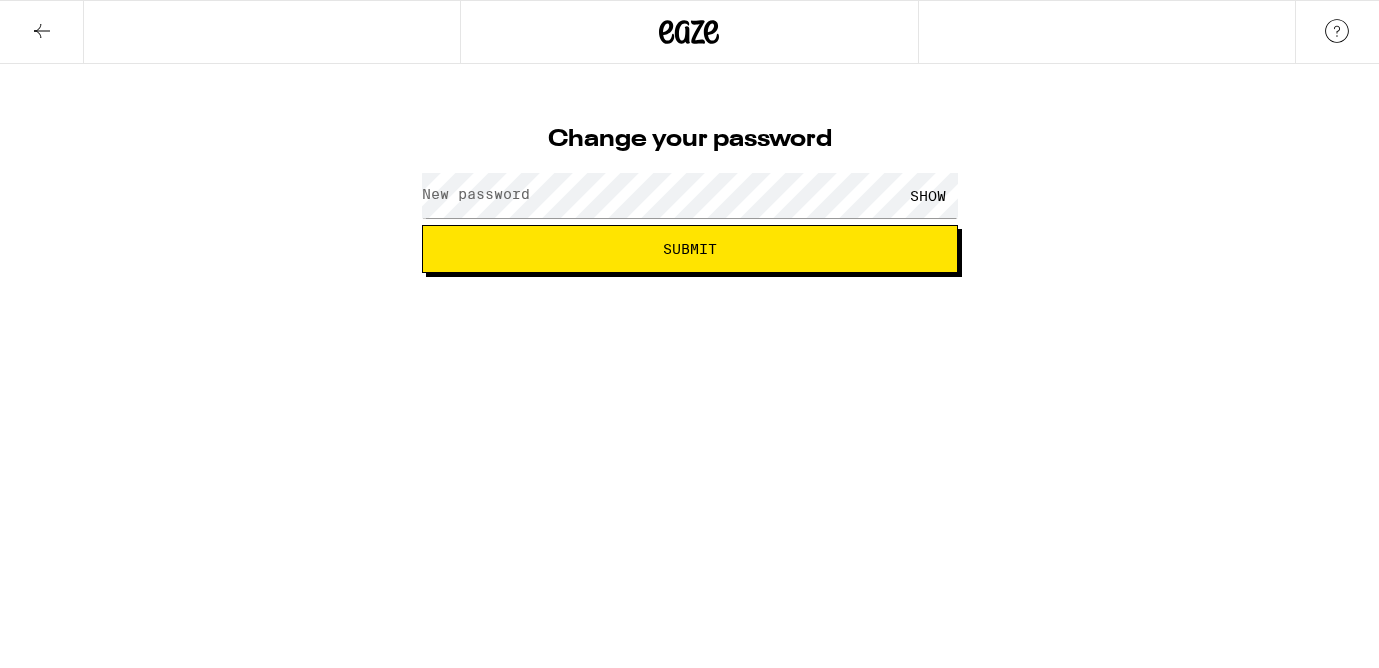 scroll, scrollTop: 0, scrollLeft: 0, axis: both 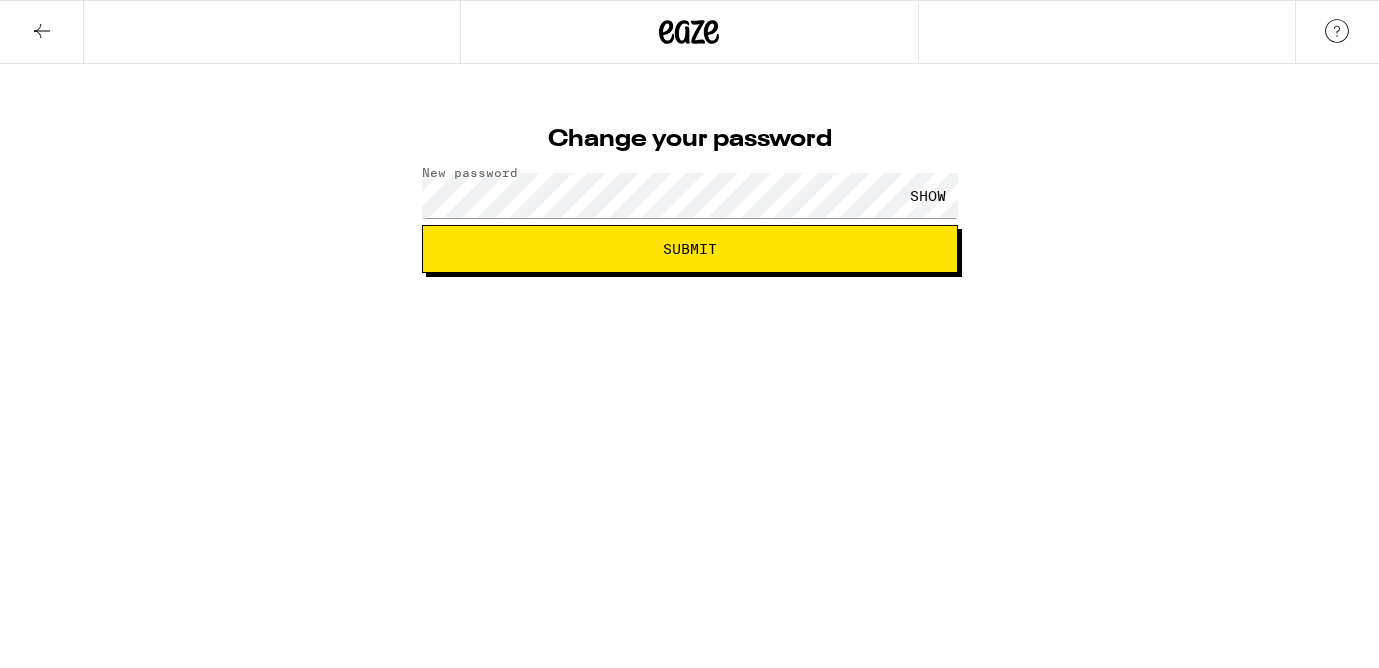 click on "Submit" at bounding box center (690, 249) 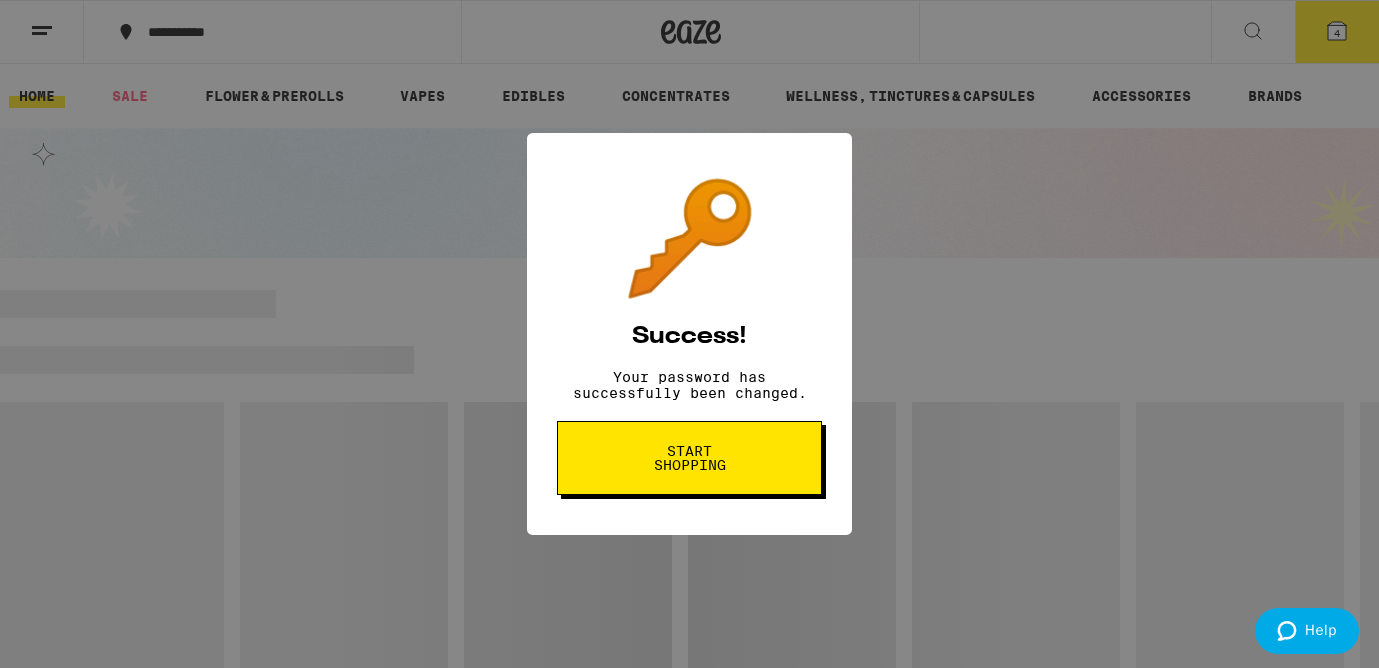 click on "Start shopping" at bounding box center [689, 458] 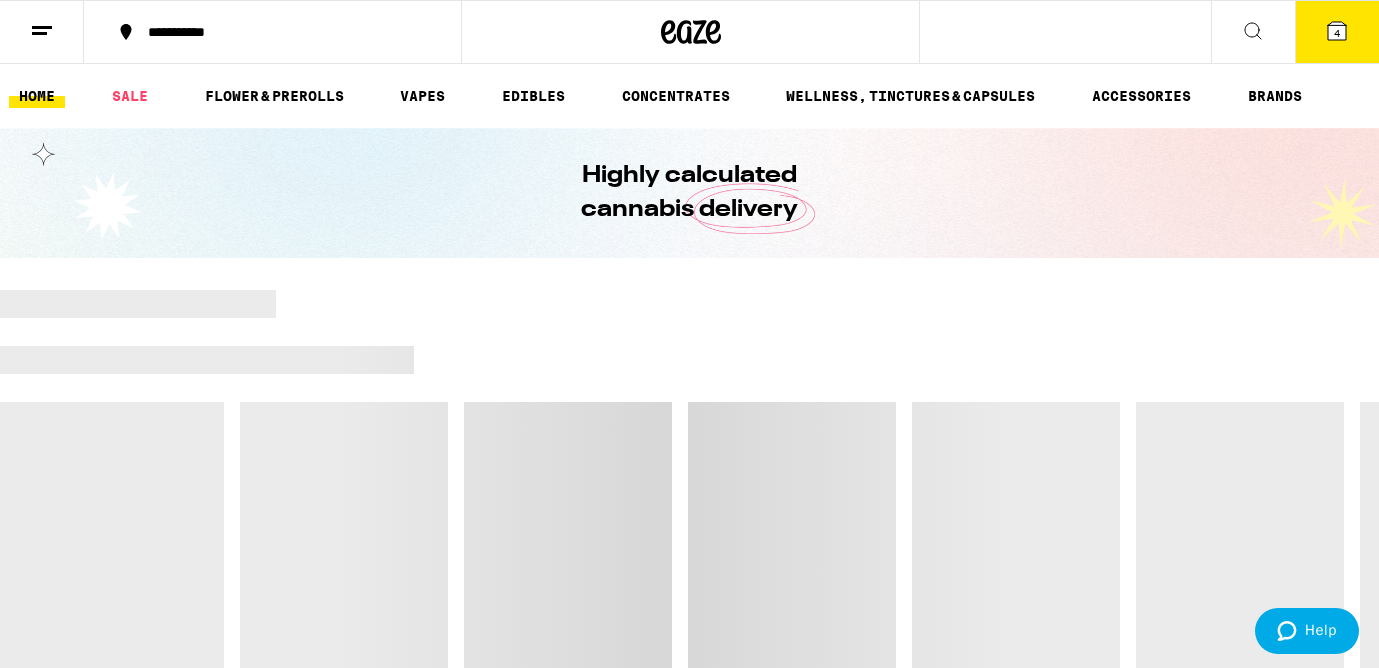 click on "4" at bounding box center [1337, 32] 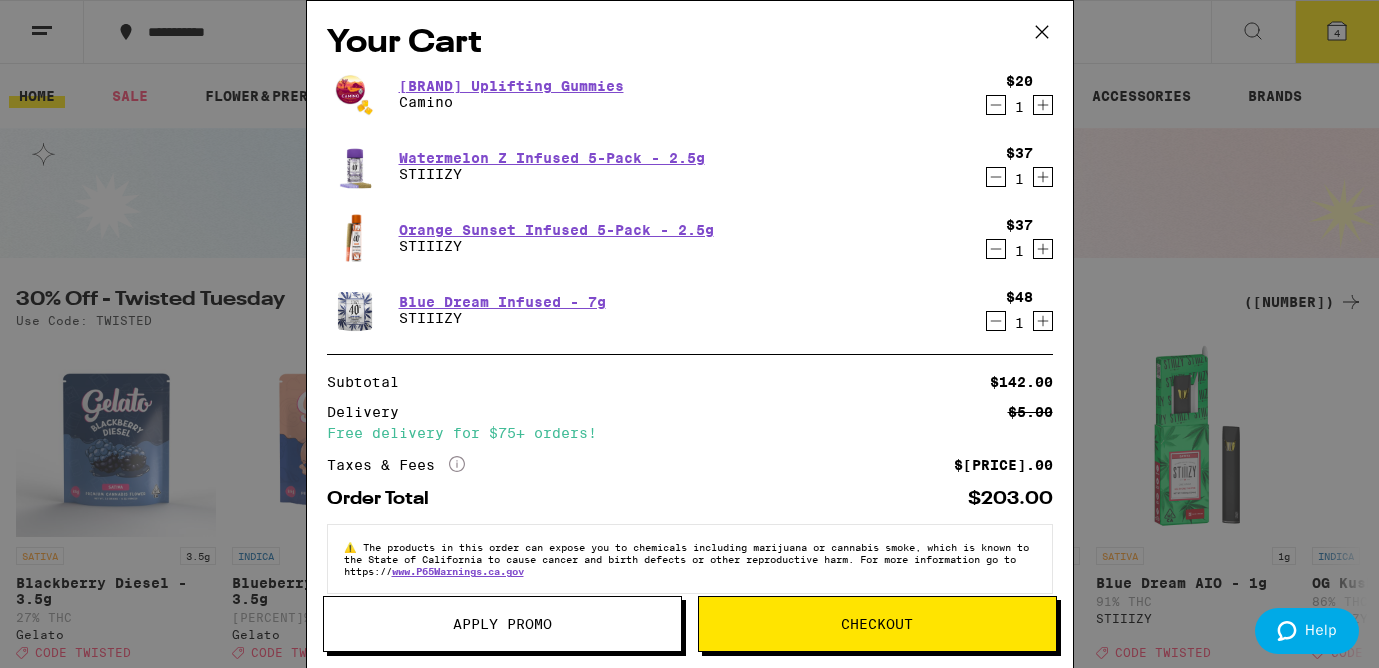 click on "Apply Promo" at bounding box center [502, 624] 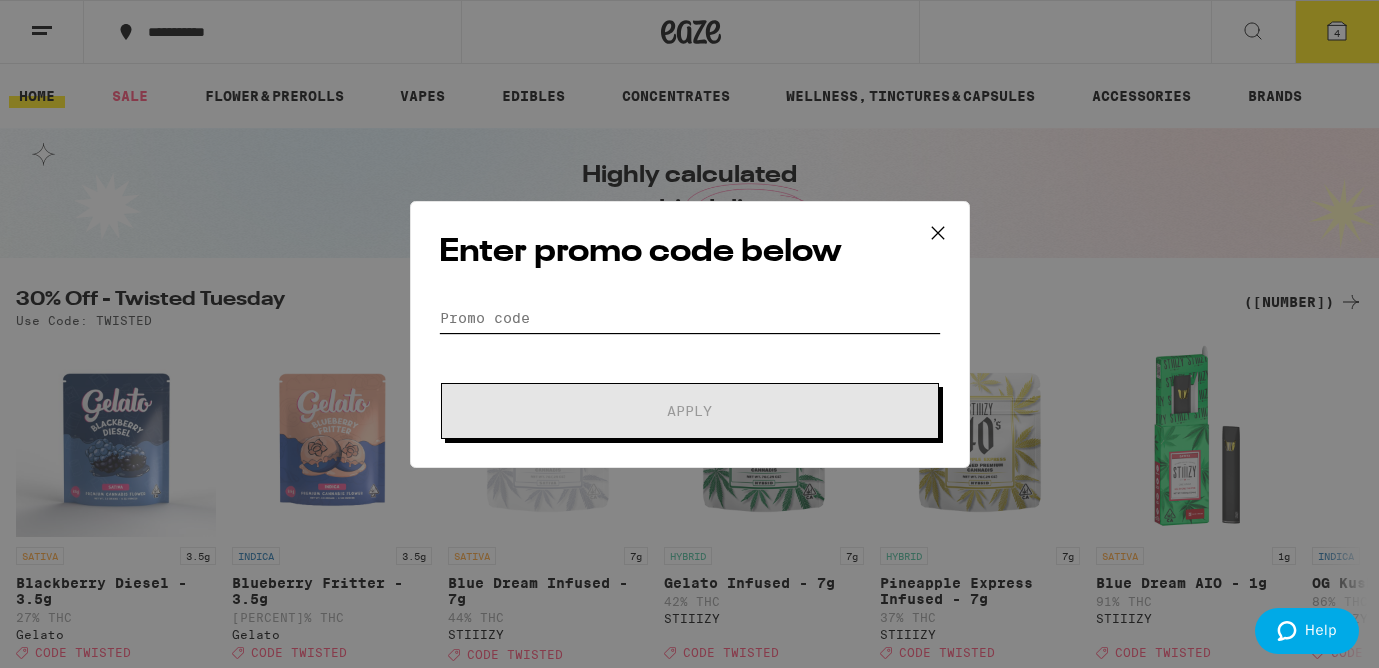click on "Promo Code" at bounding box center [690, 318] 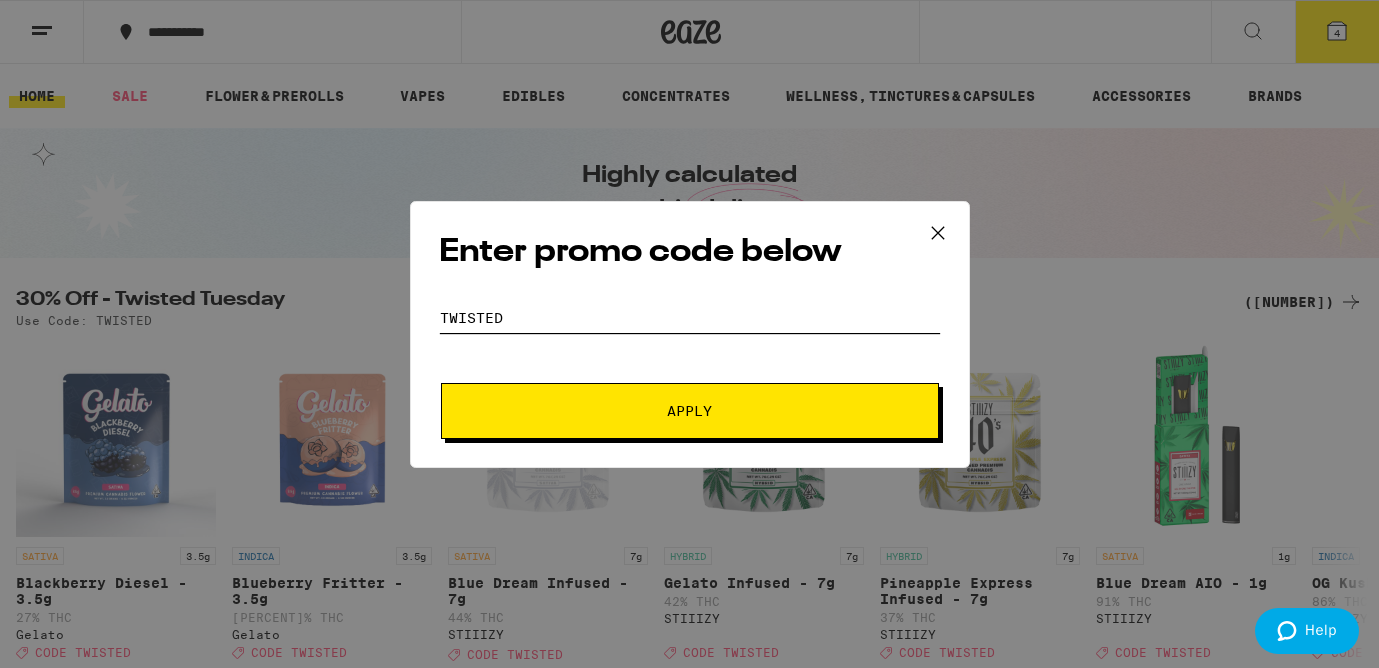 type on "twisted" 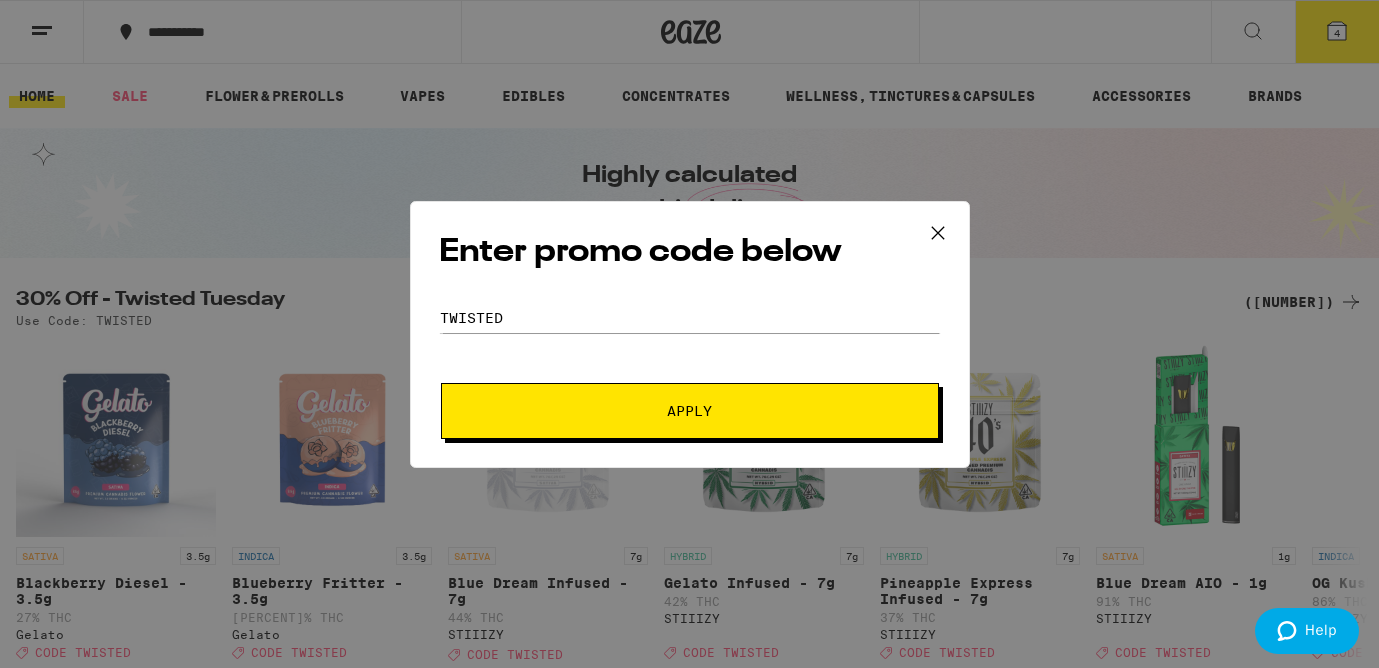 click on "Enter promo code below Promo Code twisted Apply" at bounding box center (690, 334) 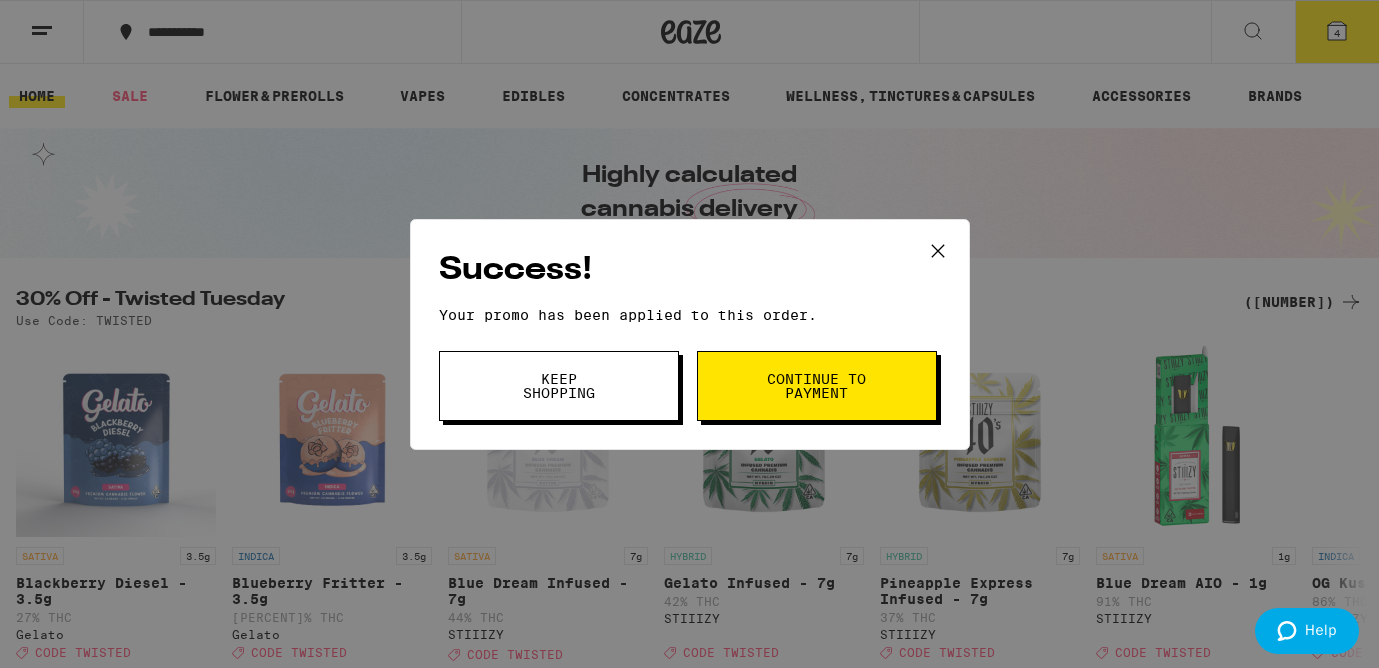 click on "Continue to payment" at bounding box center (817, 386) 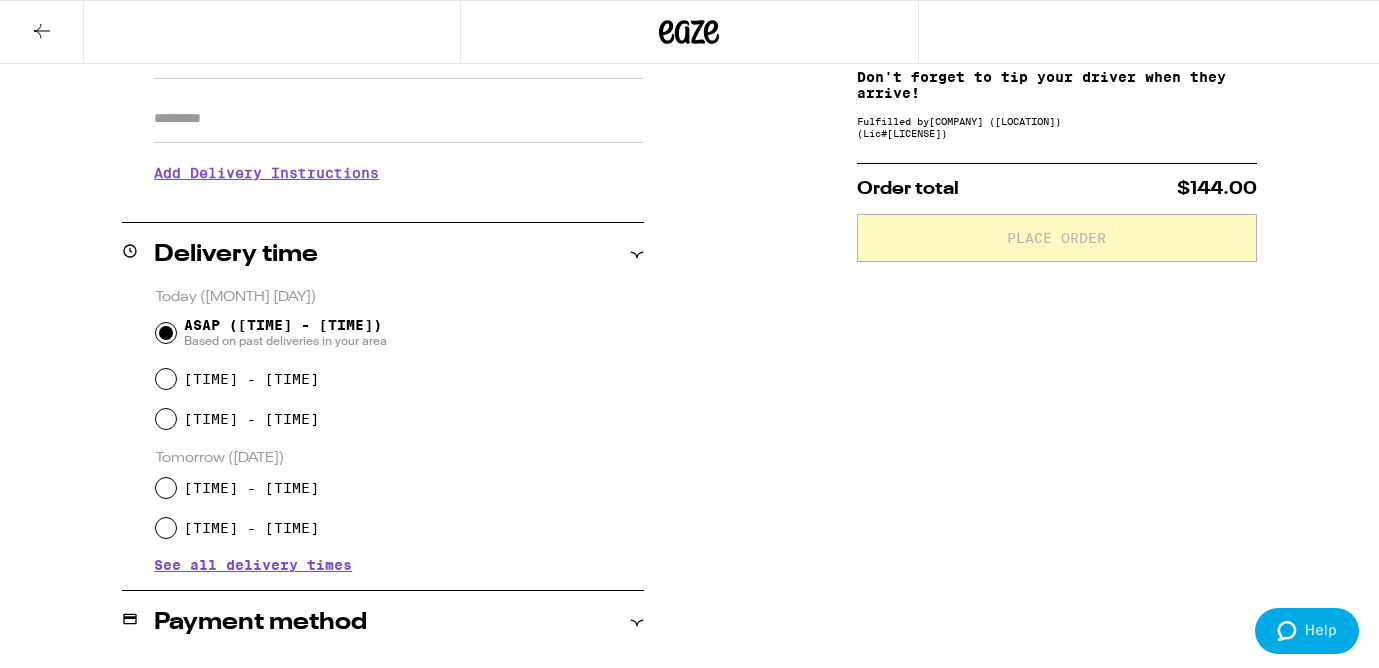 scroll, scrollTop: 467, scrollLeft: 0, axis: vertical 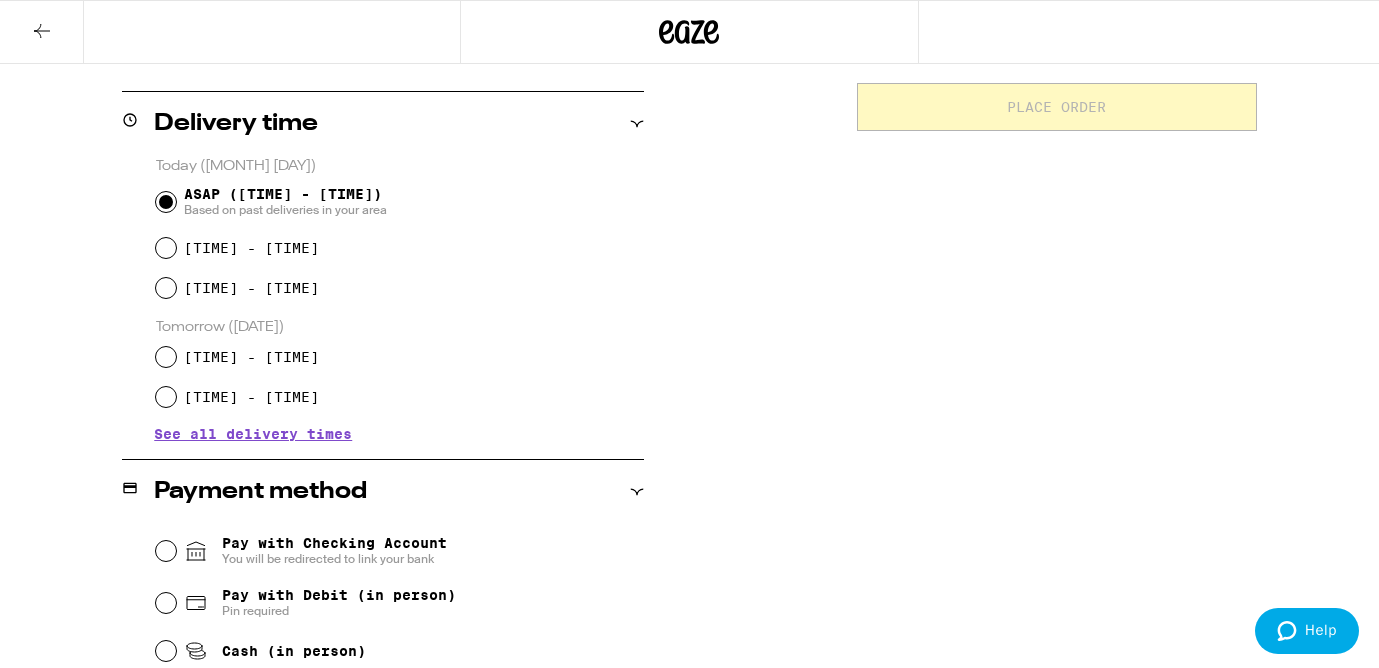 click on "Pay with Debit (in person)" at bounding box center (339, 595) 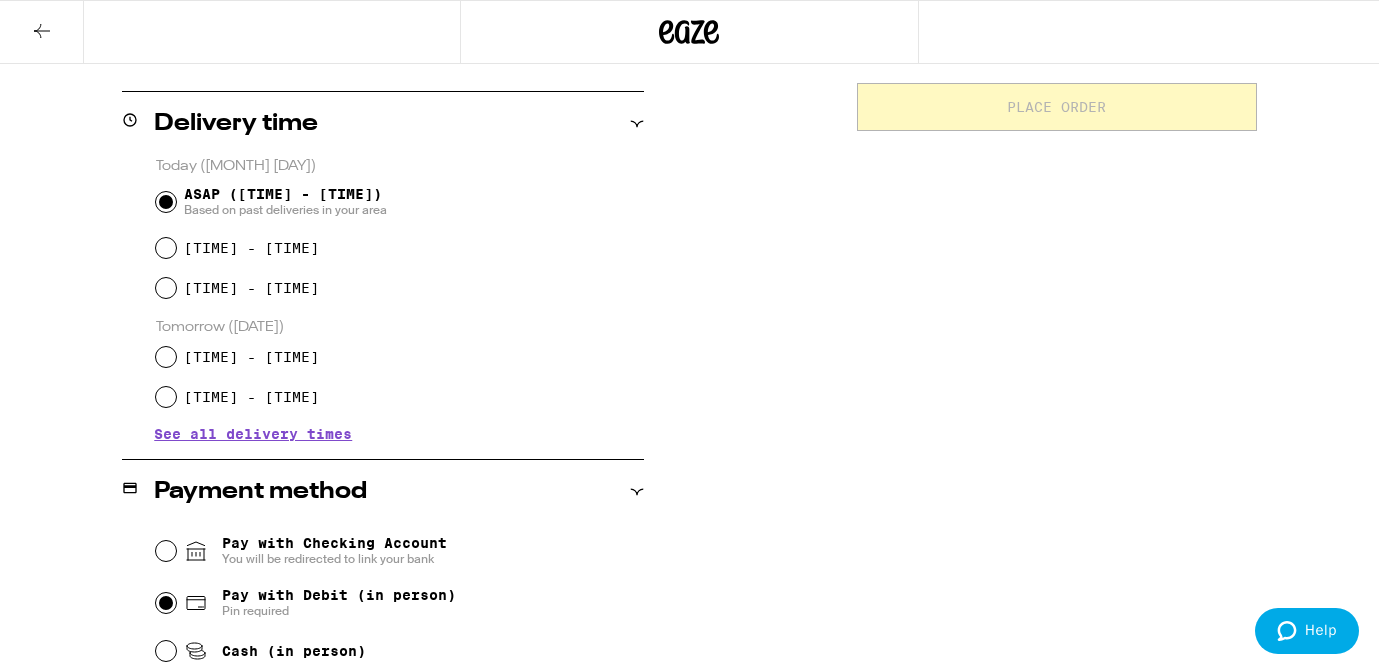 click on "Pay with Debit (in person) Pin required" at bounding box center [166, 603] 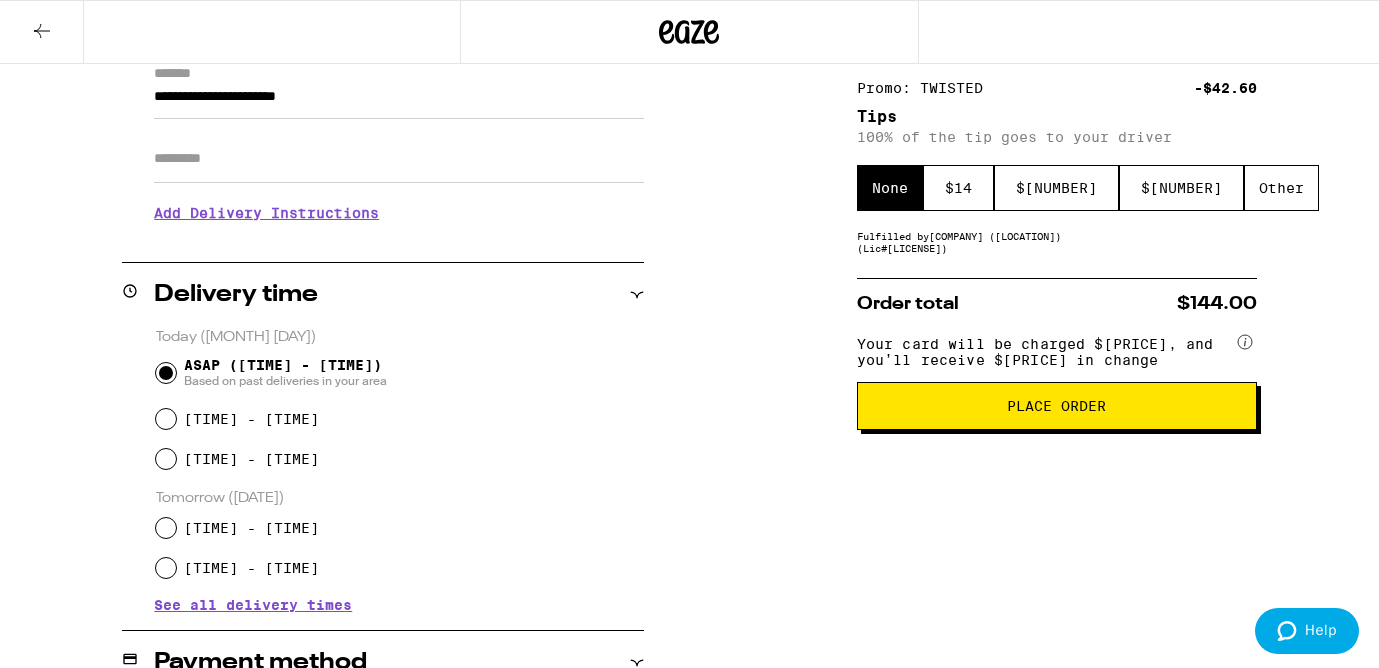 scroll, scrollTop: 291, scrollLeft: 0, axis: vertical 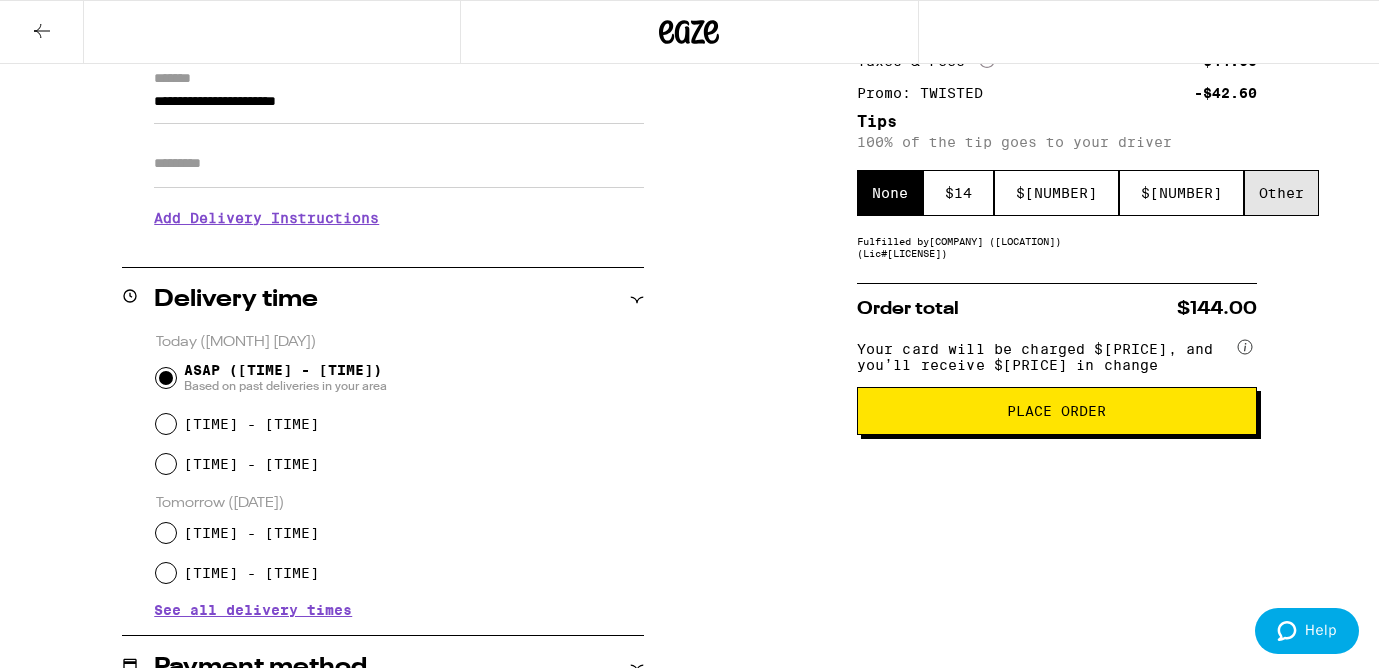 click on "Other" at bounding box center [1281, 193] 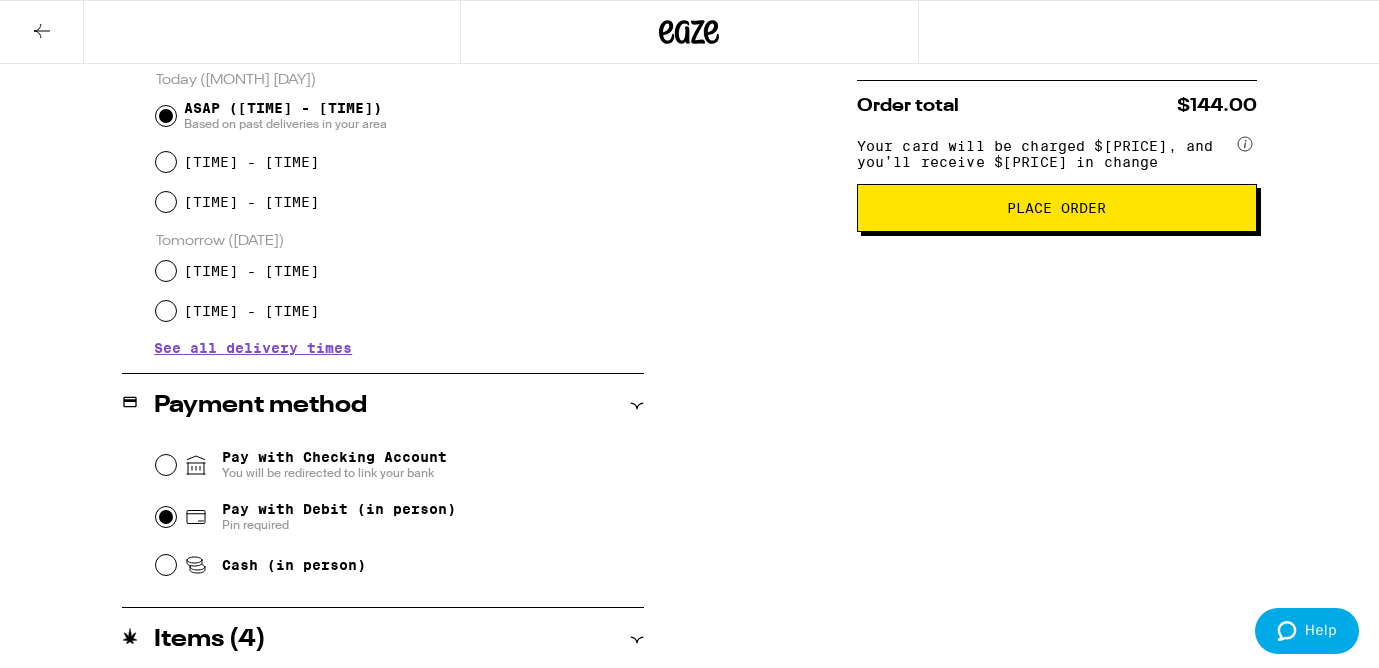 type on "5" 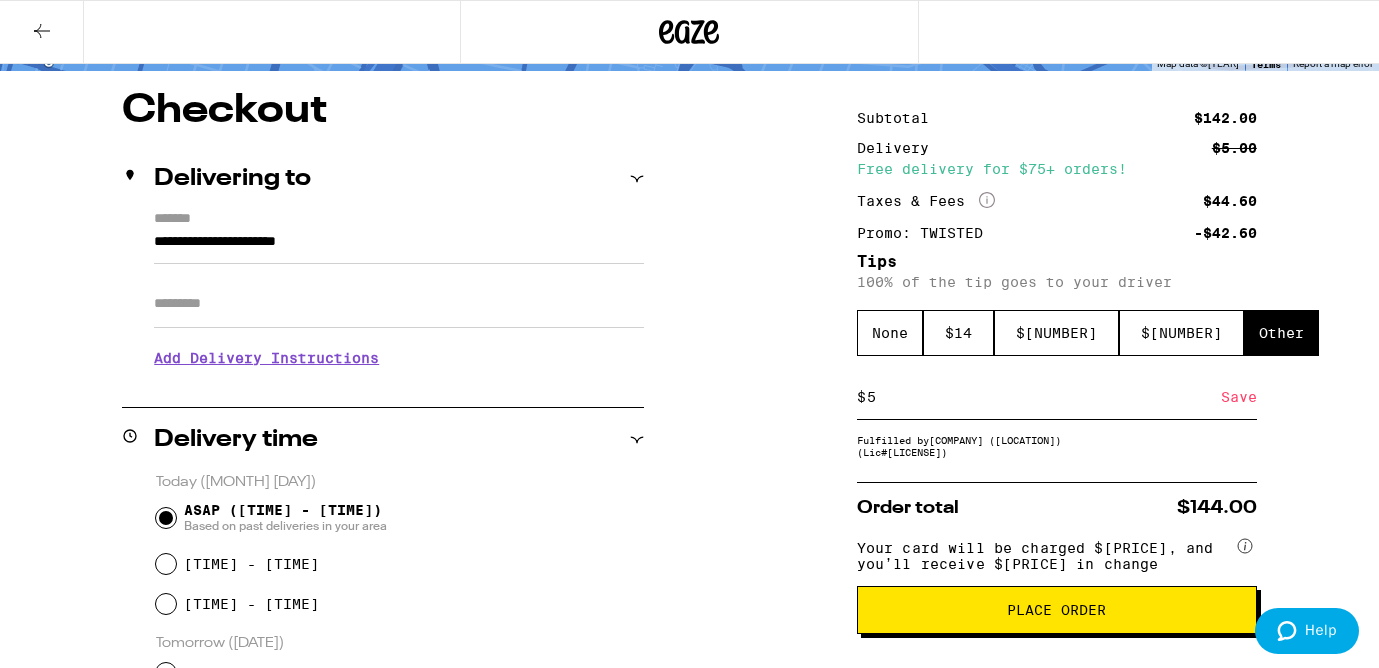 scroll, scrollTop: 168, scrollLeft: 0, axis: vertical 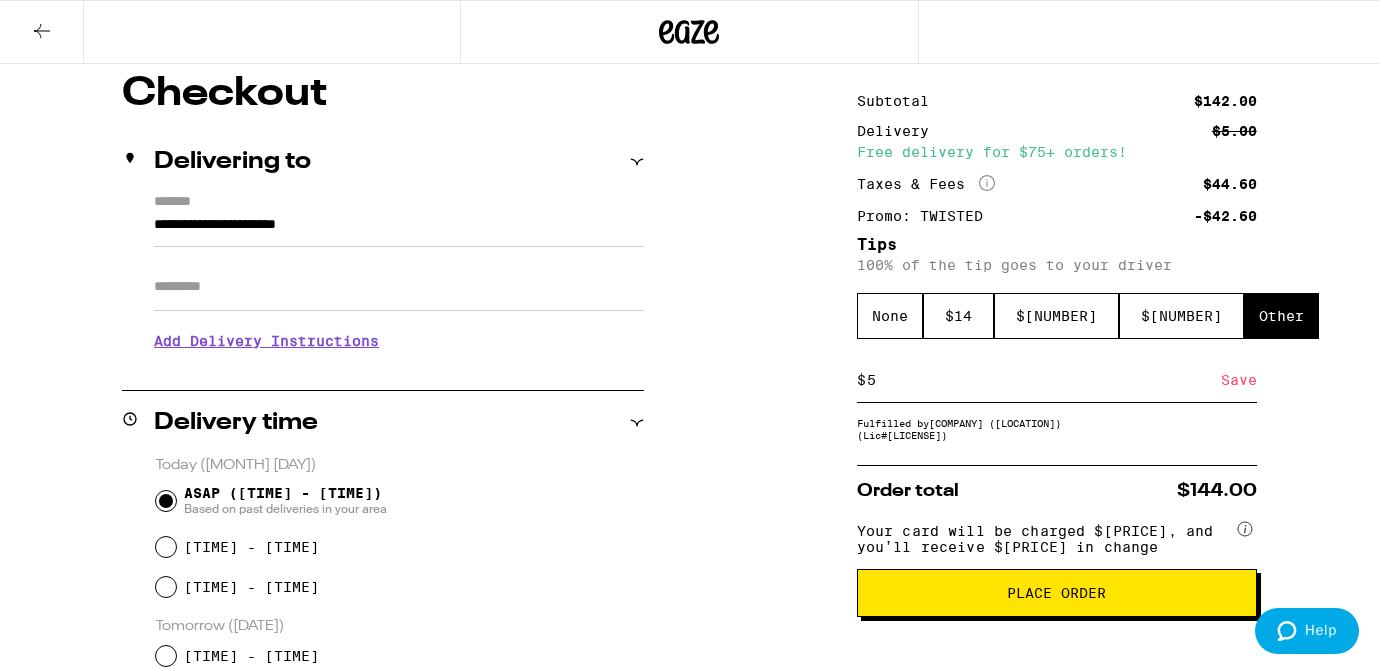 click on "Place Order" at bounding box center (1056, 593) 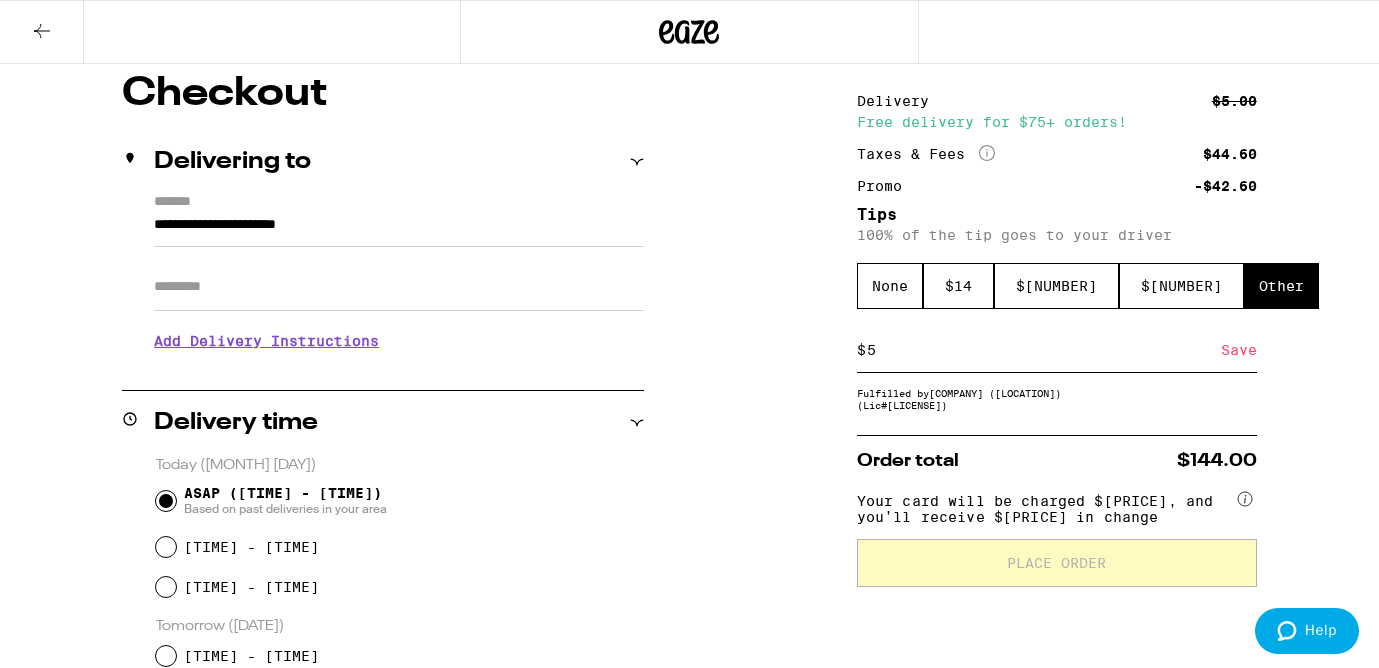 scroll, scrollTop: 0, scrollLeft: 0, axis: both 